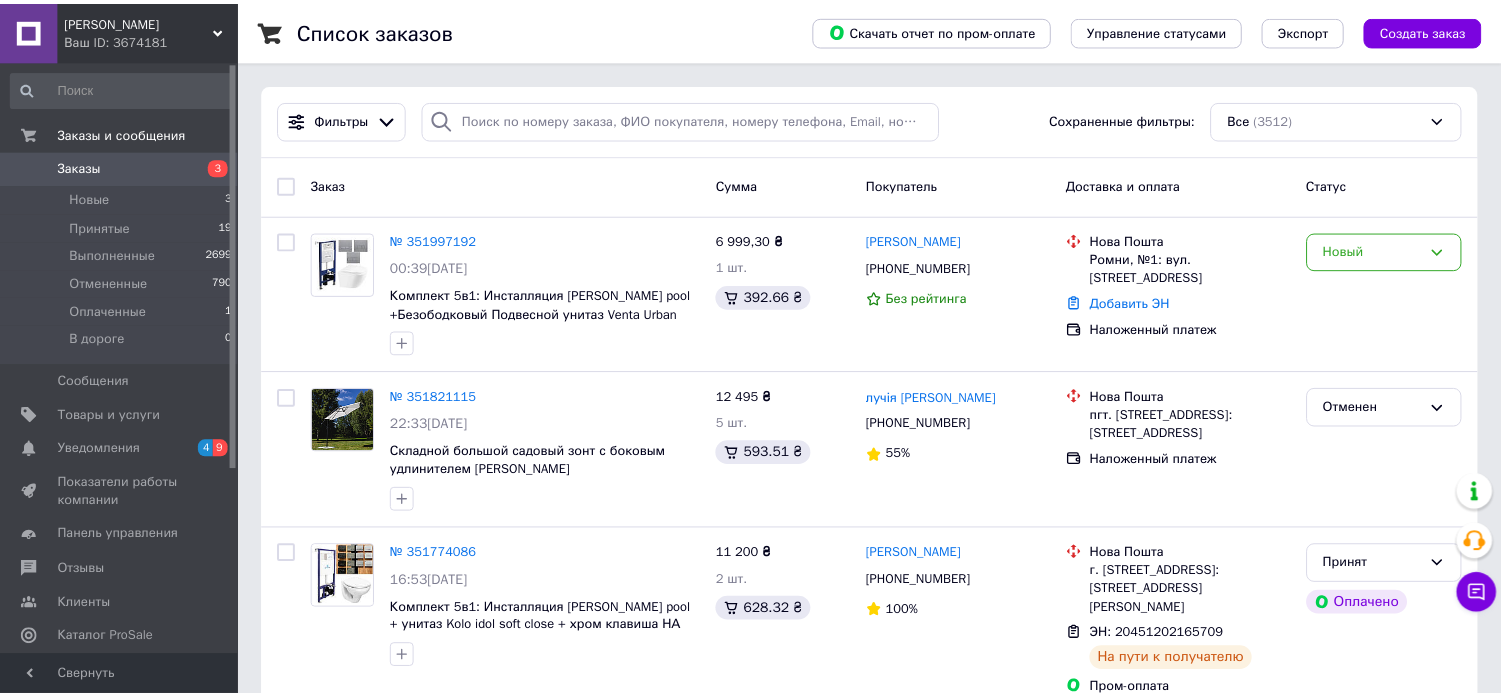 scroll, scrollTop: 0, scrollLeft: 0, axis: both 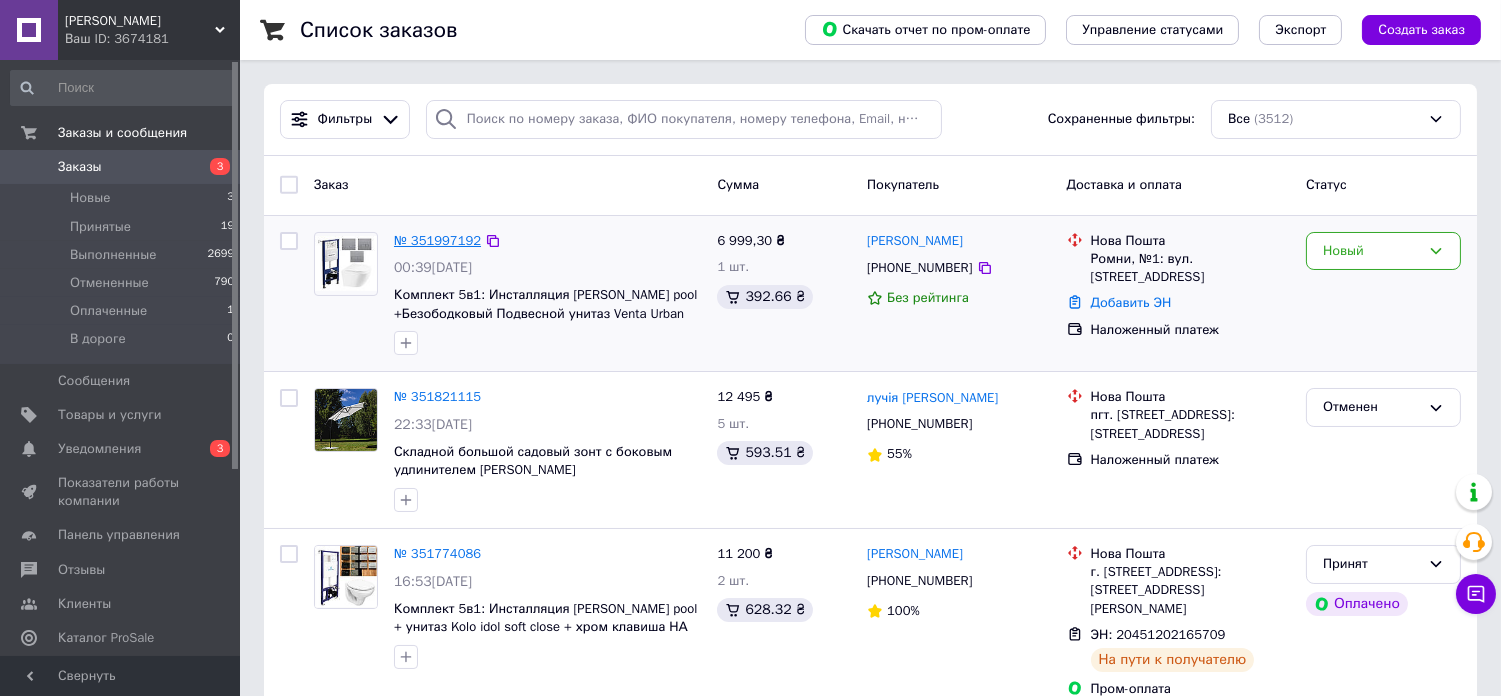 click on "№ 351997192" at bounding box center (437, 240) 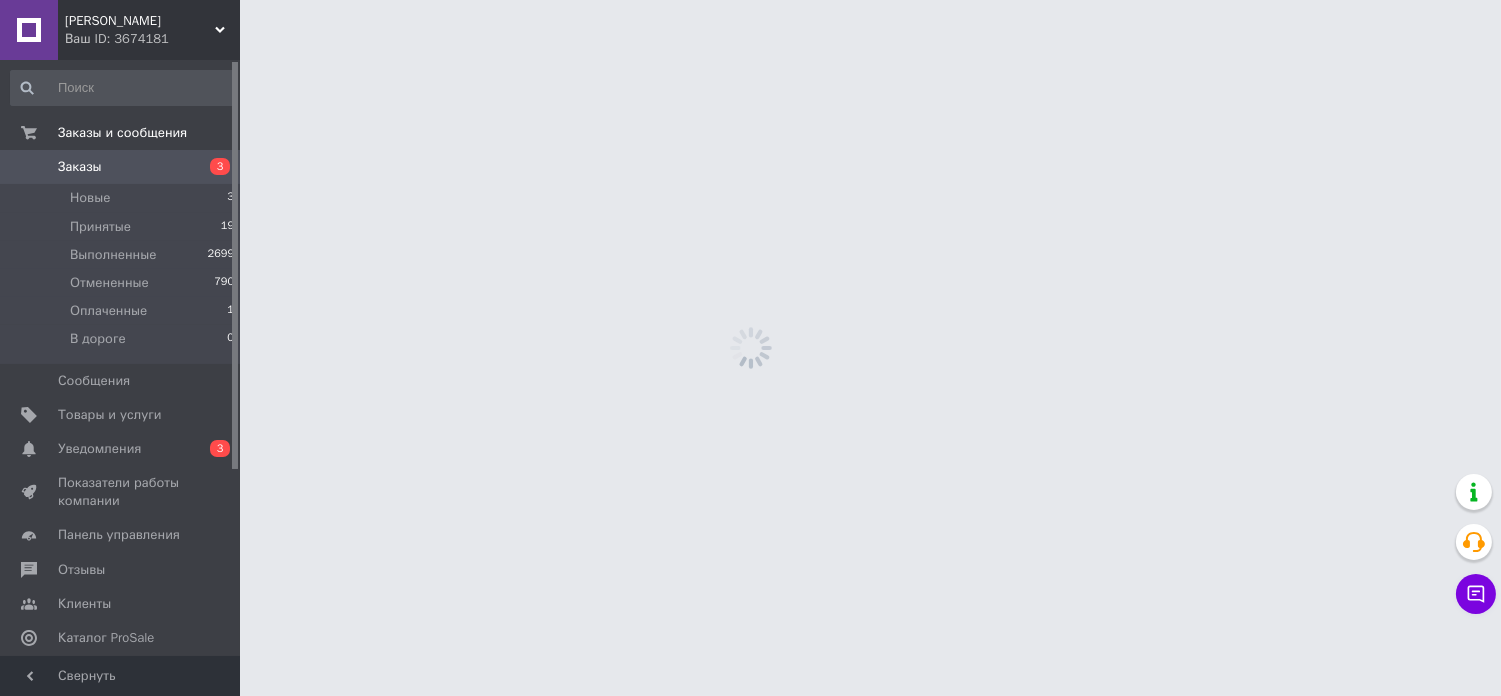 click on "Santeh-Niko Ваш ID: 3674181 Сайт Santeh-[PERSON_NAME] покупателя Проверить состояние системы Страница на портале Справка Выйти Заказы и сообщения Заказы 3 Новые 3 Принятые 19 Выполненные 2699 Отмененные 790 Оплаченные 1 В дороге 0 Сообщения 0 Товары и услуги Уведомления 0 3 Показатели работы компании Панель управления Отзывы Клиенты Каталог ProSale Аналитика Инструменты вебмастера и SEO Управление сайтом Кошелек компании Маркет Настройки Тарифы и счета Prom топ Свернуть" at bounding box center [750, 0] 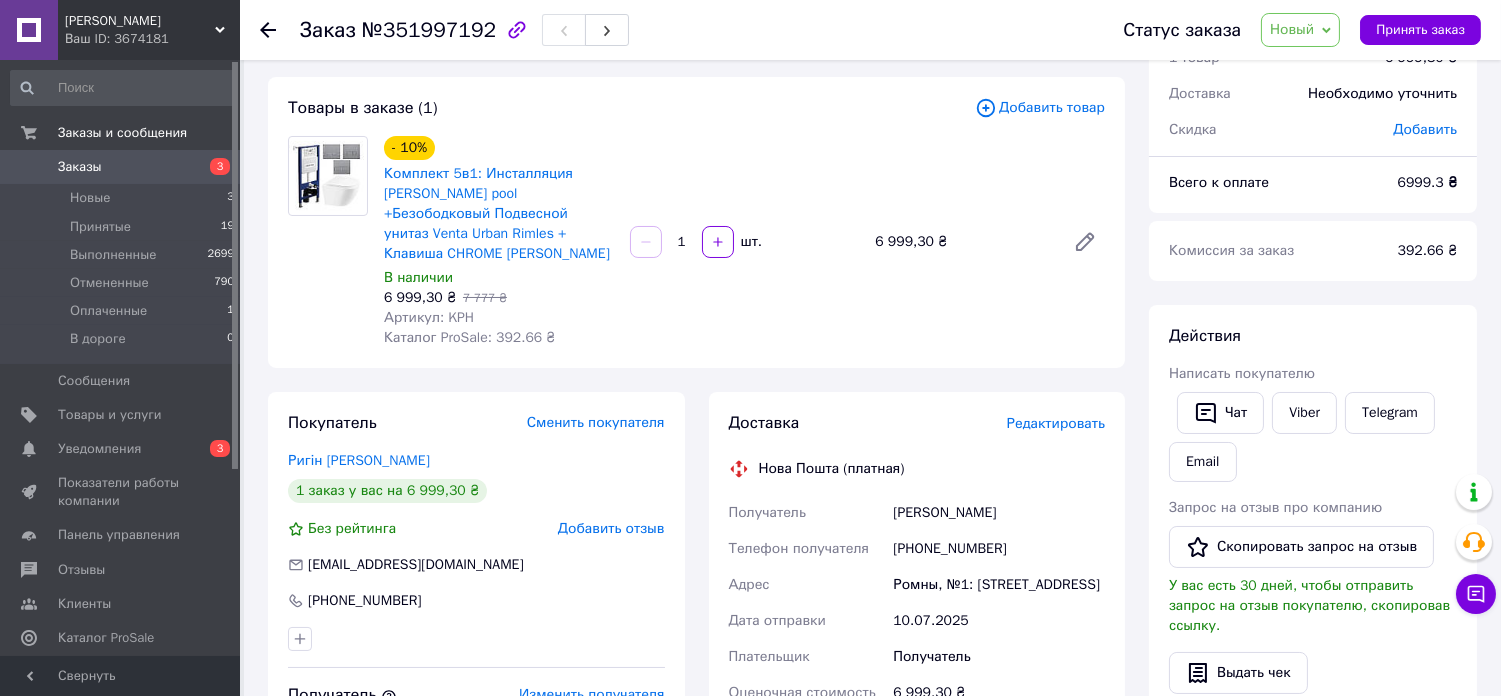 scroll, scrollTop: 0, scrollLeft: 0, axis: both 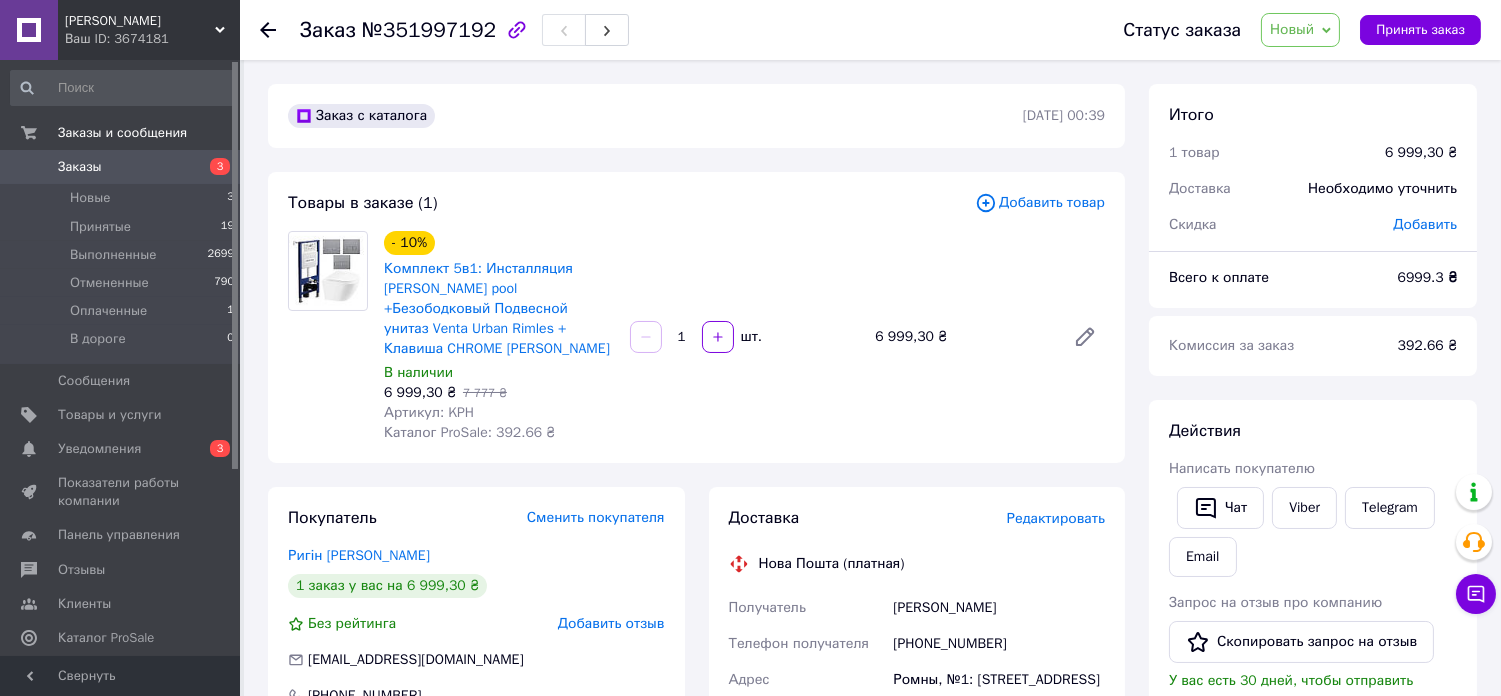 click on "Заказы" at bounding box center [80, 167] 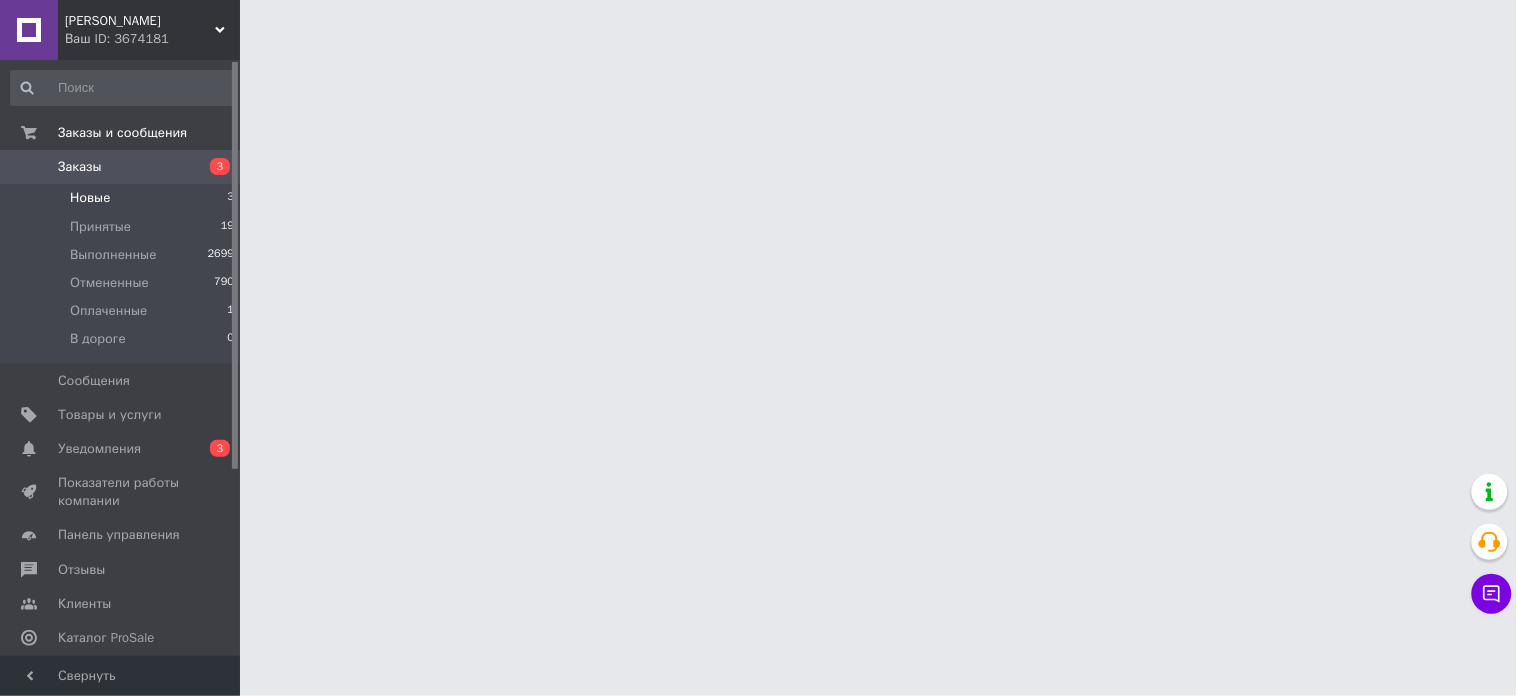 click on "Новые 3" at bounding box center [123, 198] 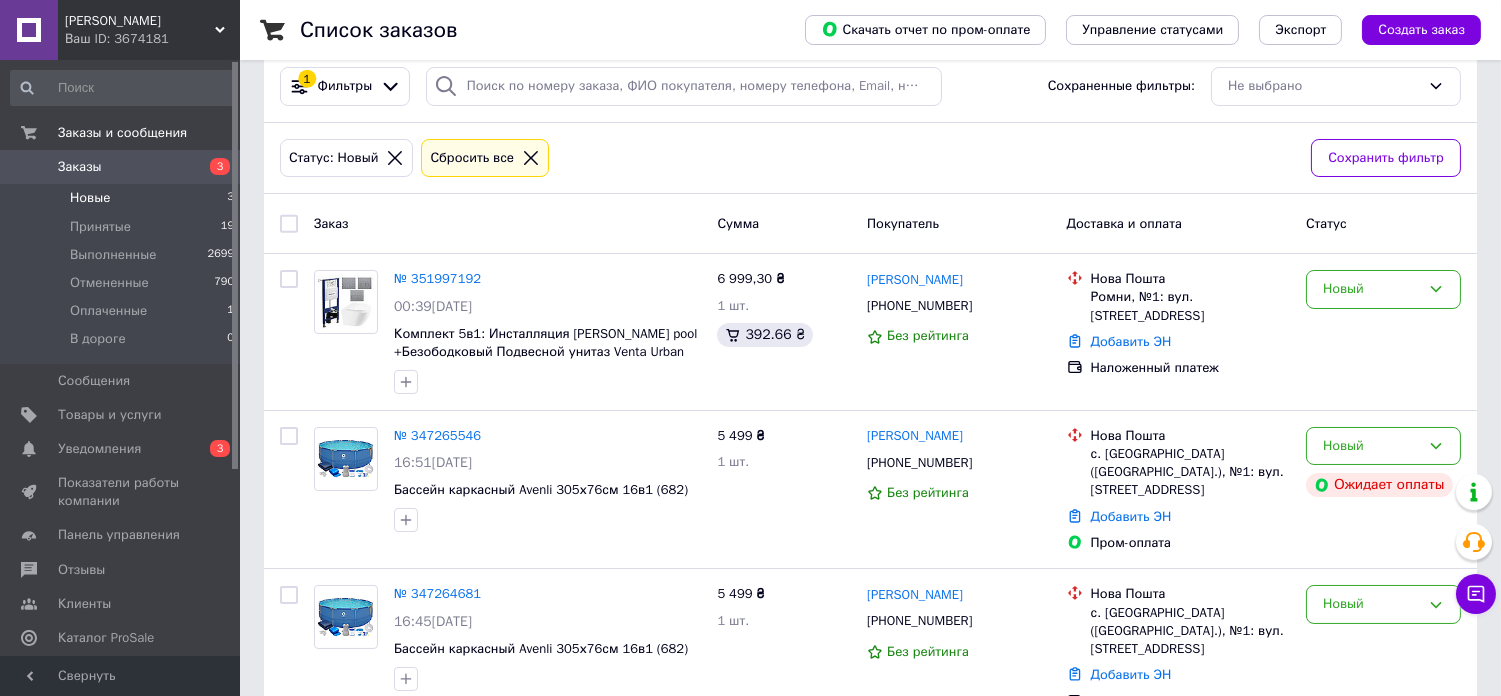 scroll, scrollTop: 51, scrollLeft: 0, axis: vertical 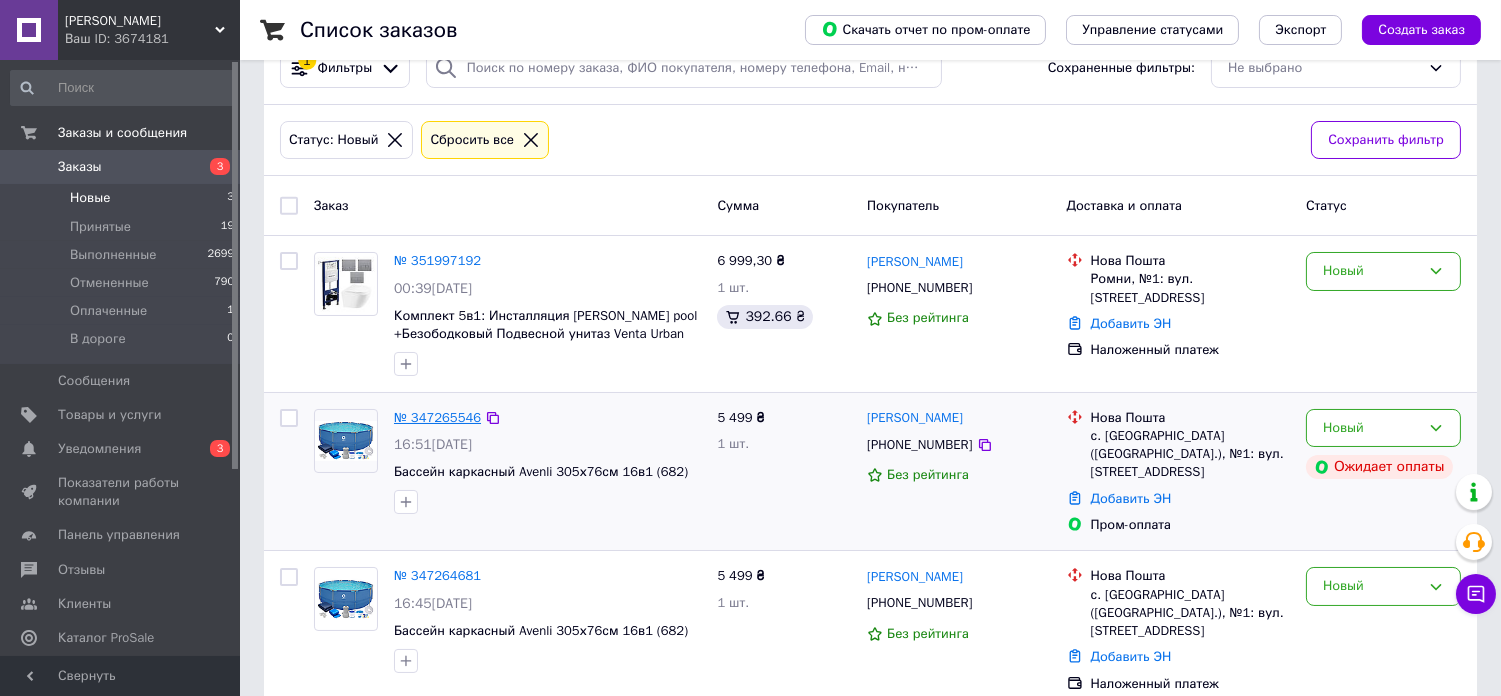 click on "№ 347265546" at bounding box center (437, 417) 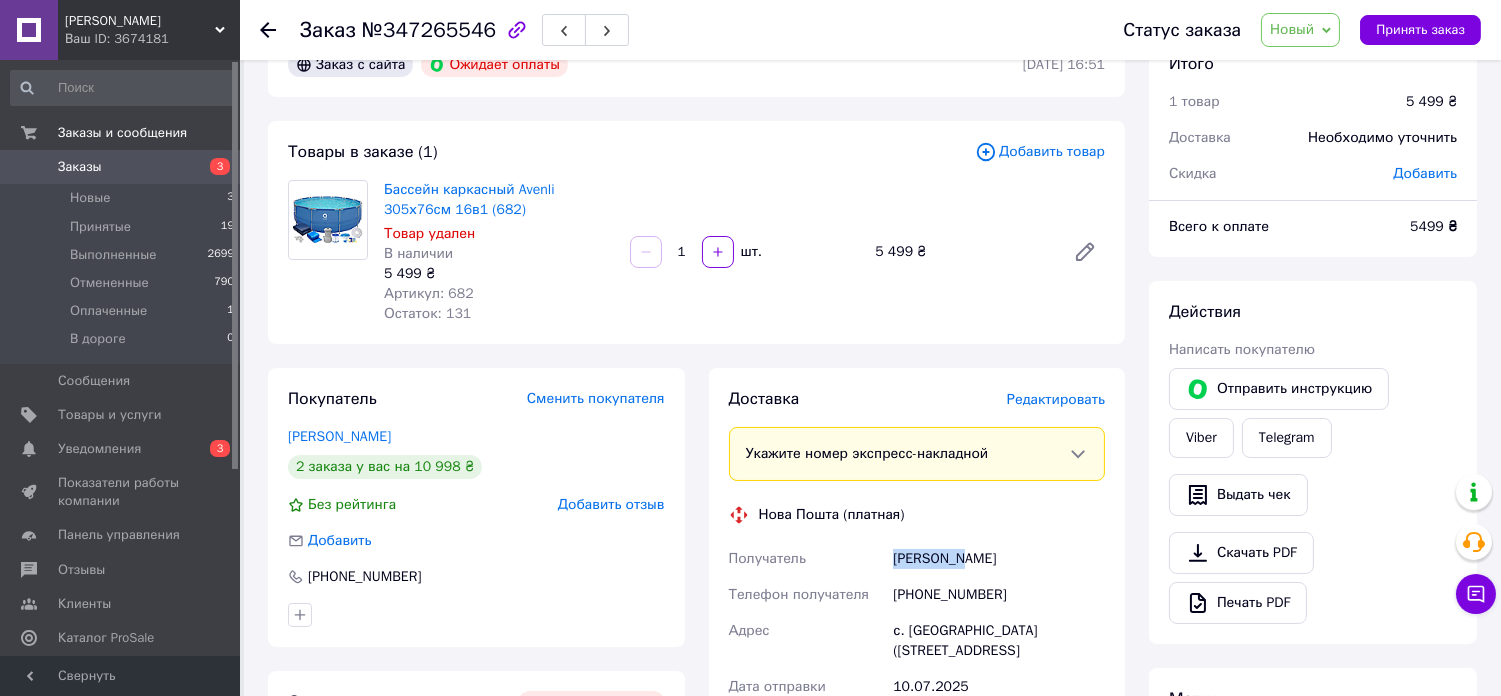 drag, startPoint x: 894, startPoint y: 562, endPoint x: 956, endPoint y: 565, distance: 62.072536 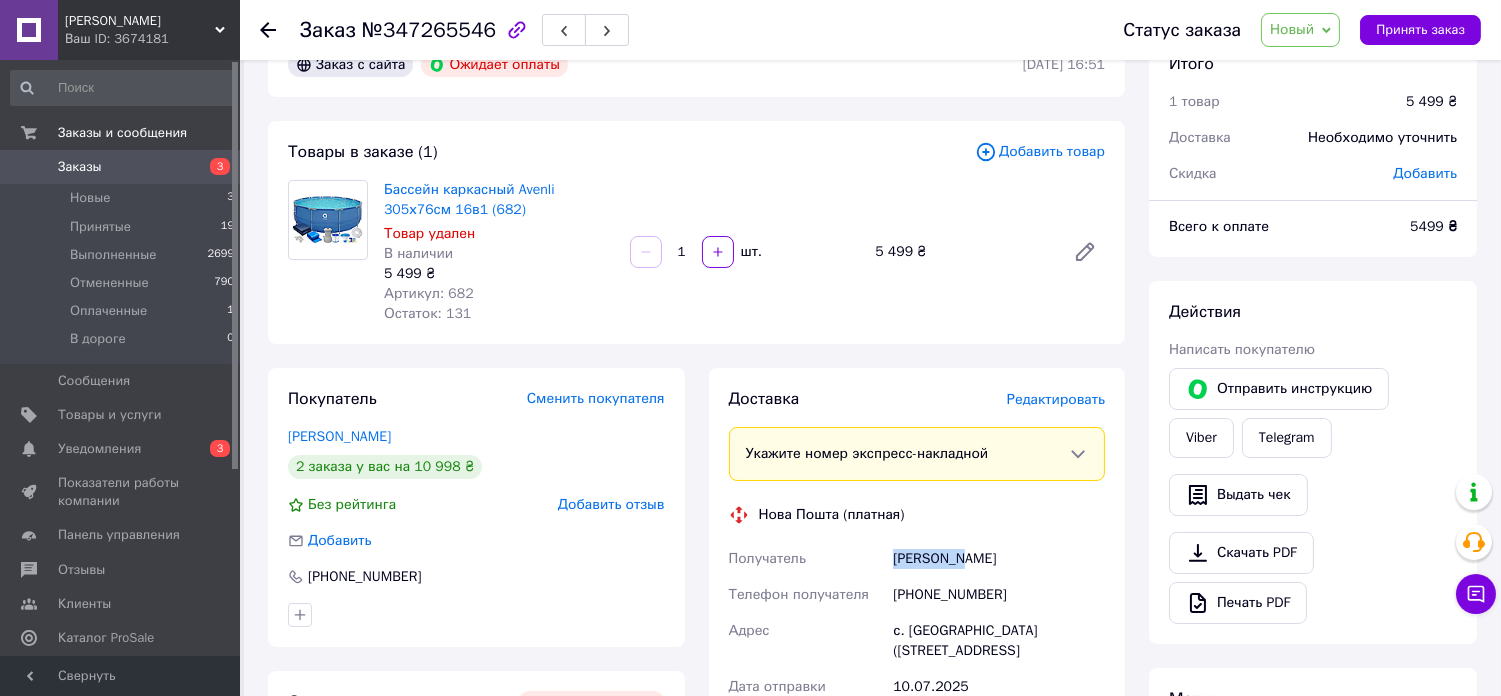 copy on "[PERSON_NAME]" 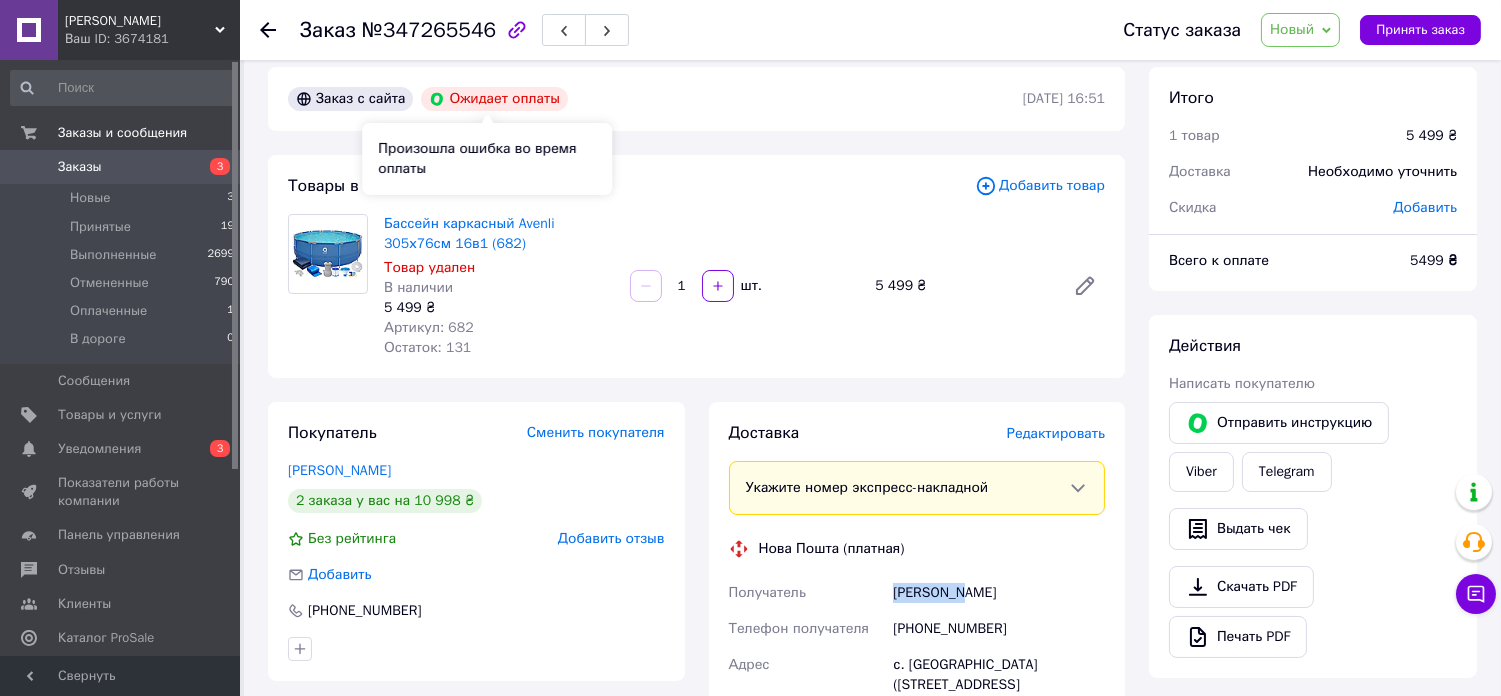 scroll, scrollTop: 0, scrollLeft: 0, axis: both 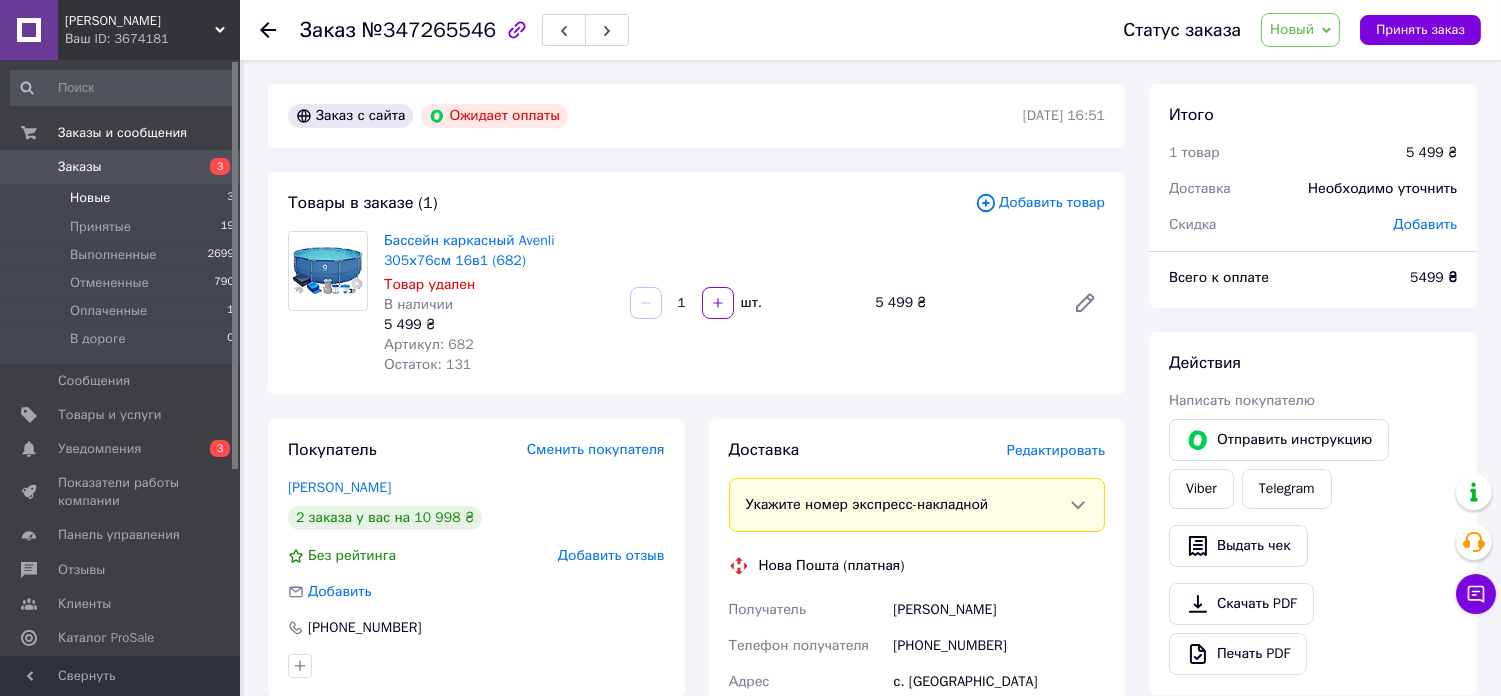 click on "Новые" at bounding box center [90, 198] 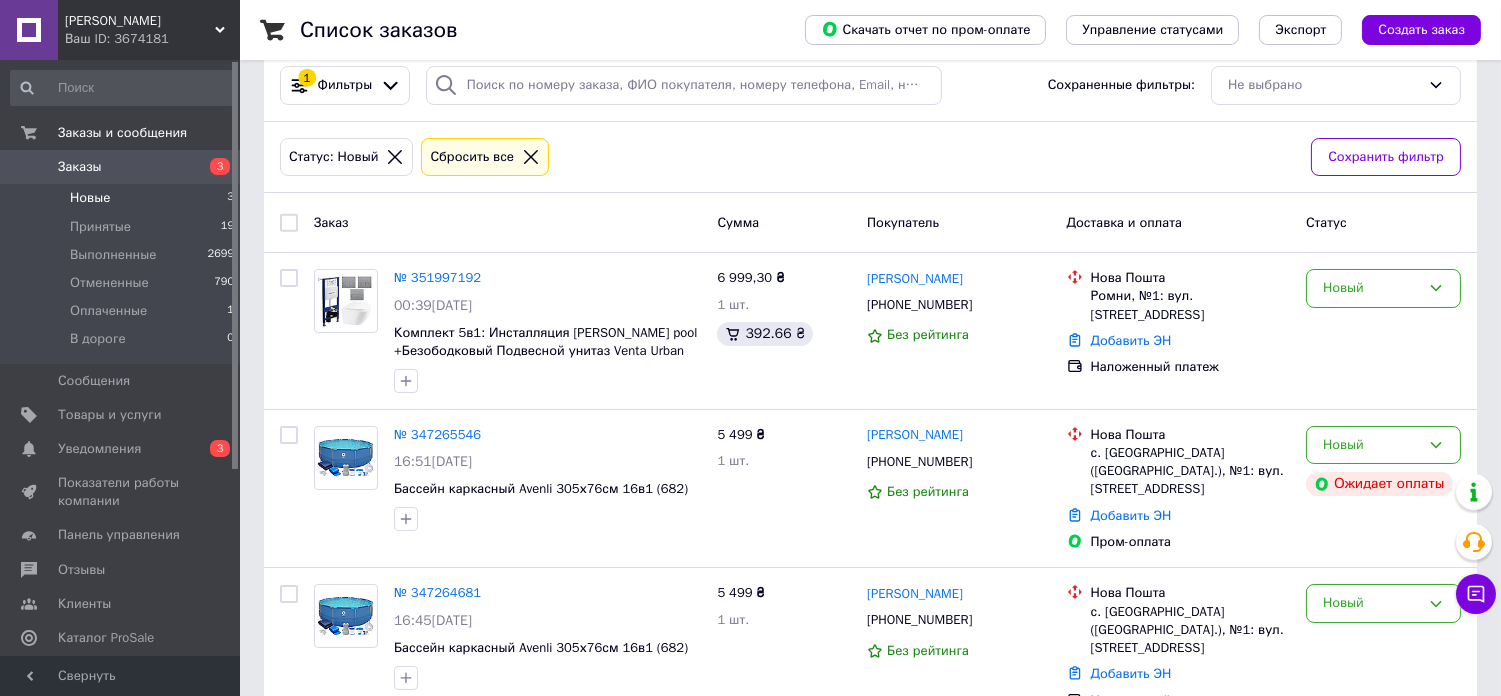 scroll, scrollTop: 51, scrollLeft: 0, axis: vertical 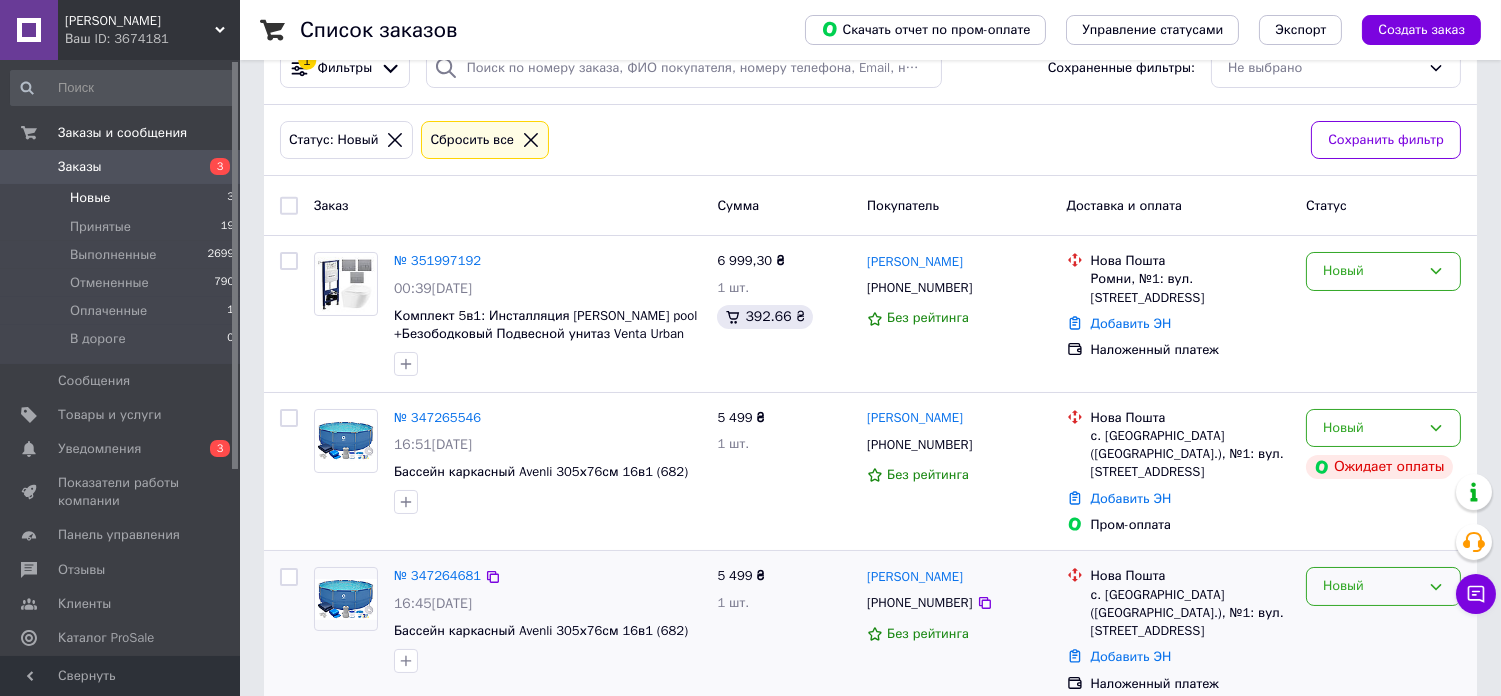 click on "Новый" at bounding box center (1371, 586) 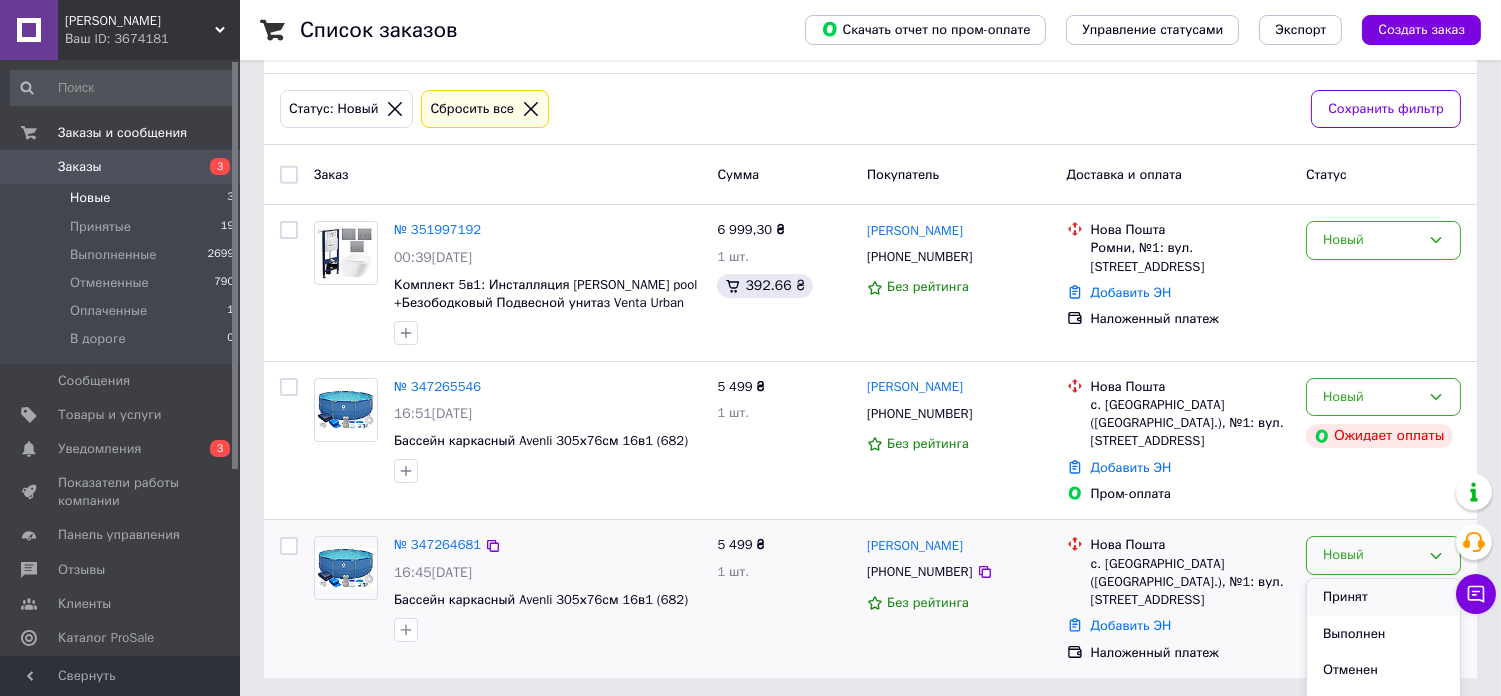 scroll, scrollTop: 113, scrollLeft: 0, axis: vertical 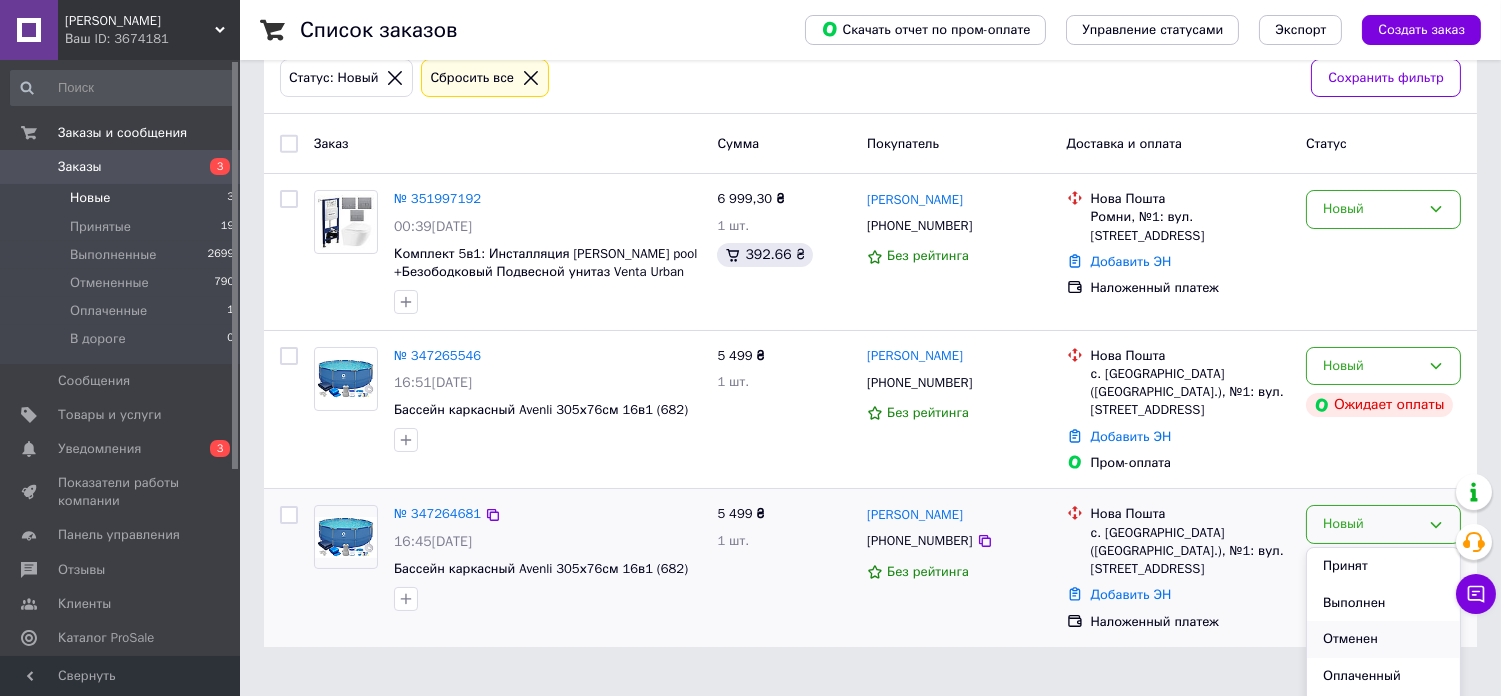 click on "Отменен" at bounding box center (1383, 639) 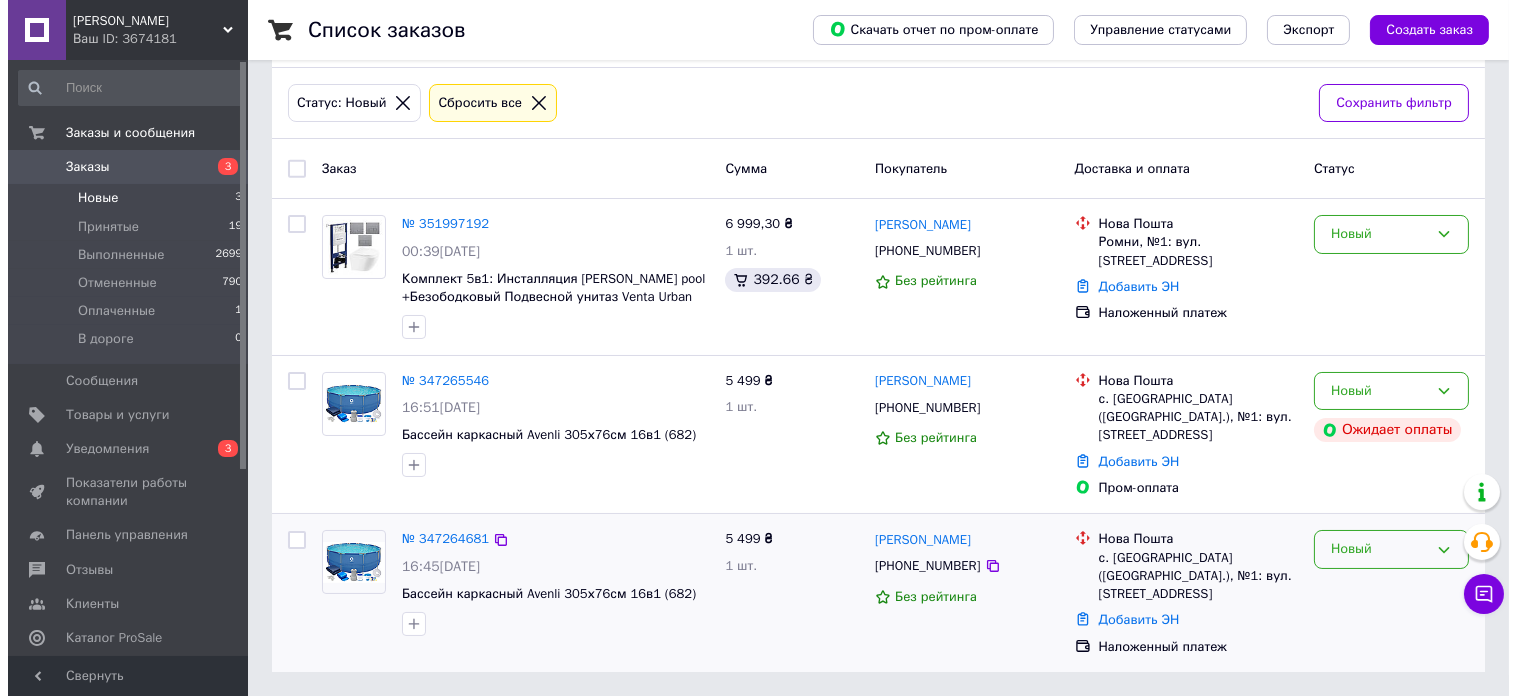 scroll, scrollTop: 51, scrollLeft: 0, axis: vertical 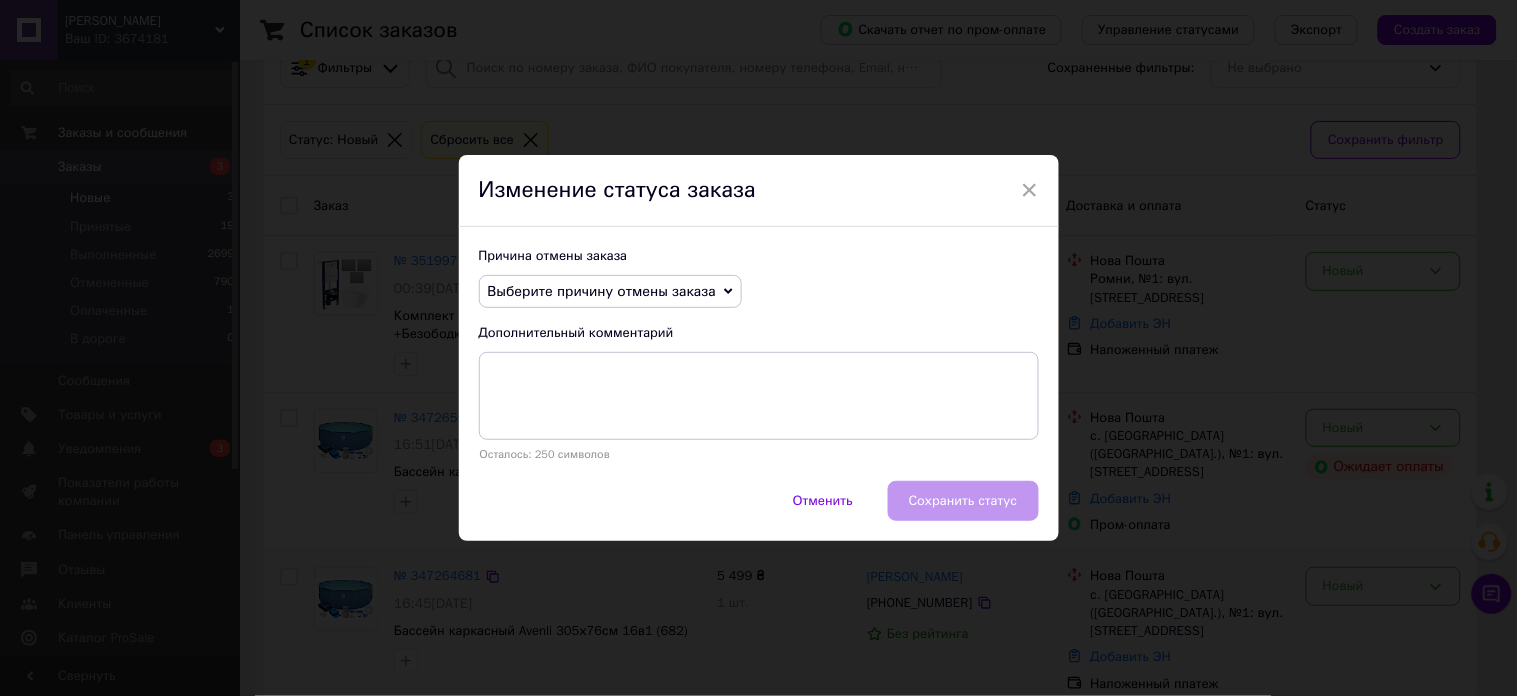 click on "Выберите причину отмены заказа" at bounding box center (610, 292) 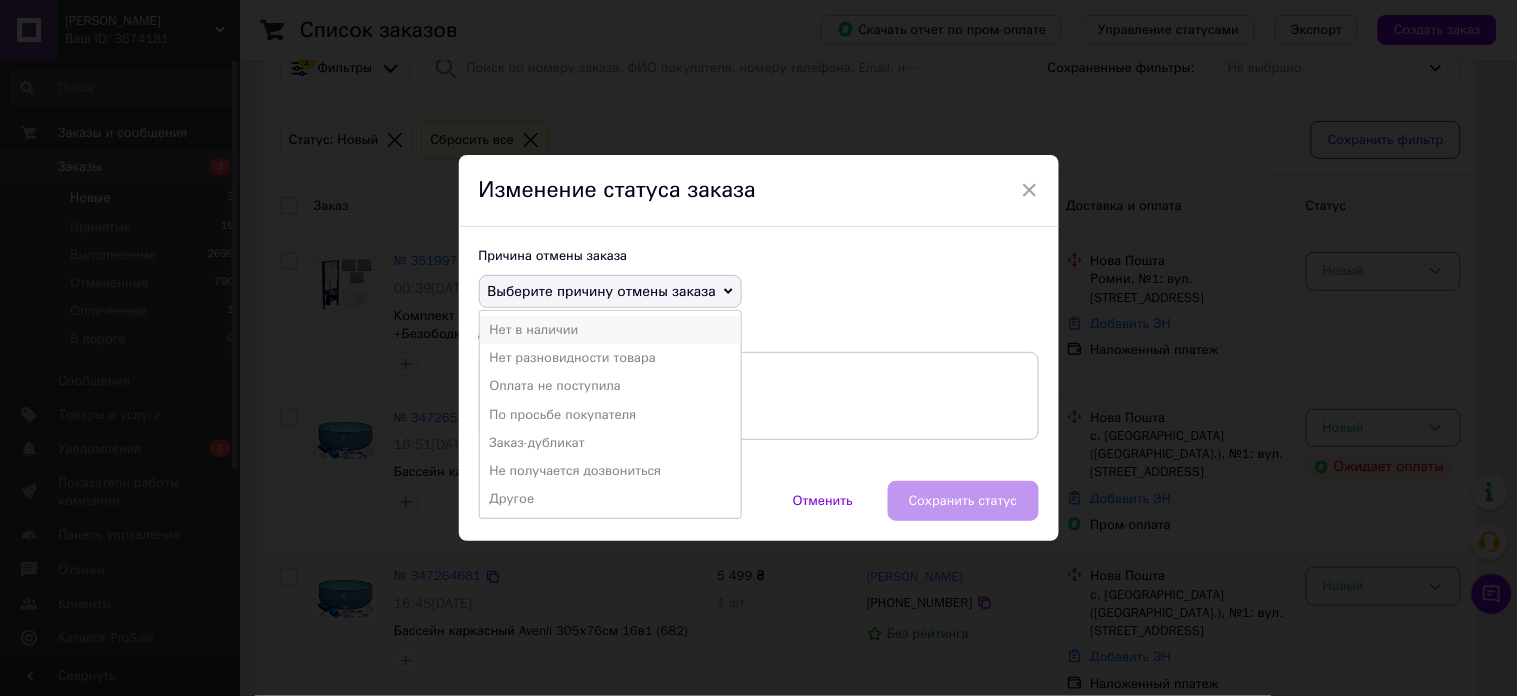 click on "Нет в наличии" at bounding box center [610, 330] 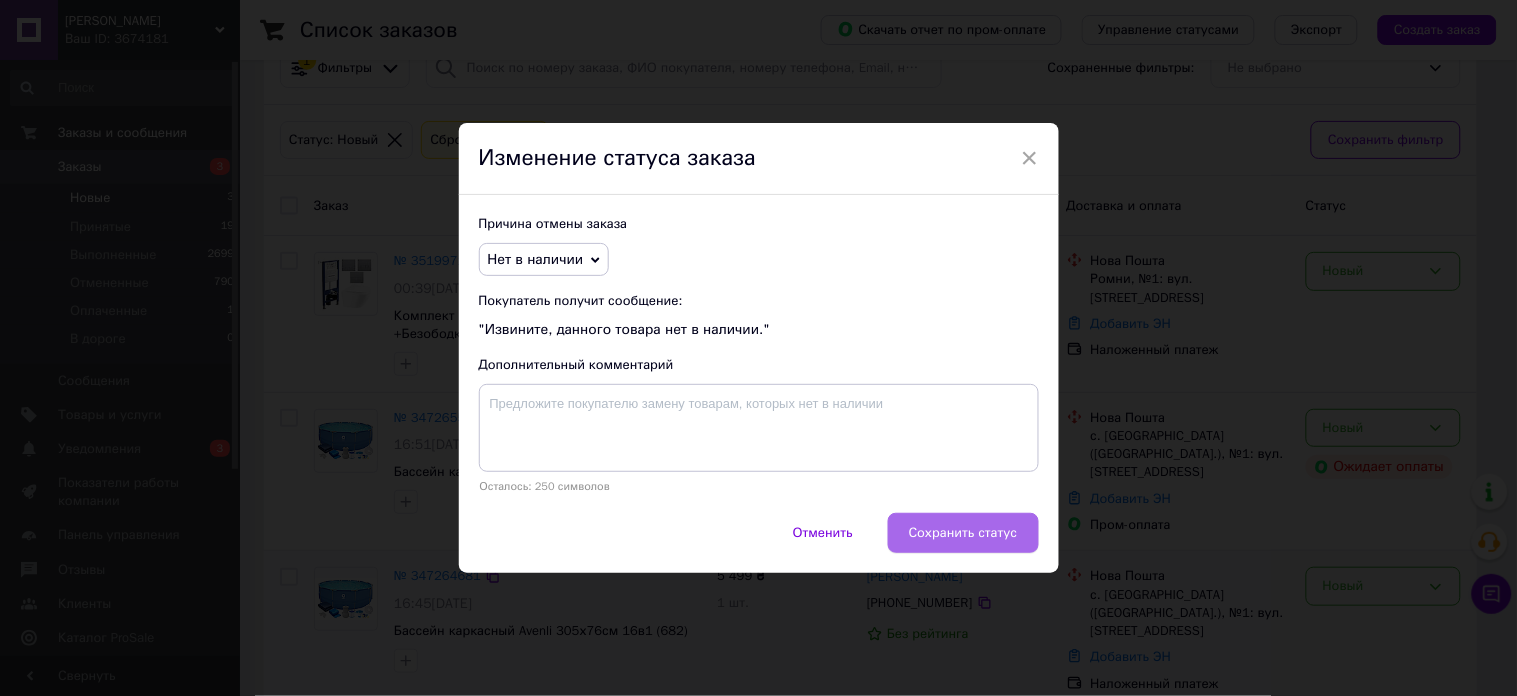 click on "Сохранить статус" at bounding box center (963, 533) 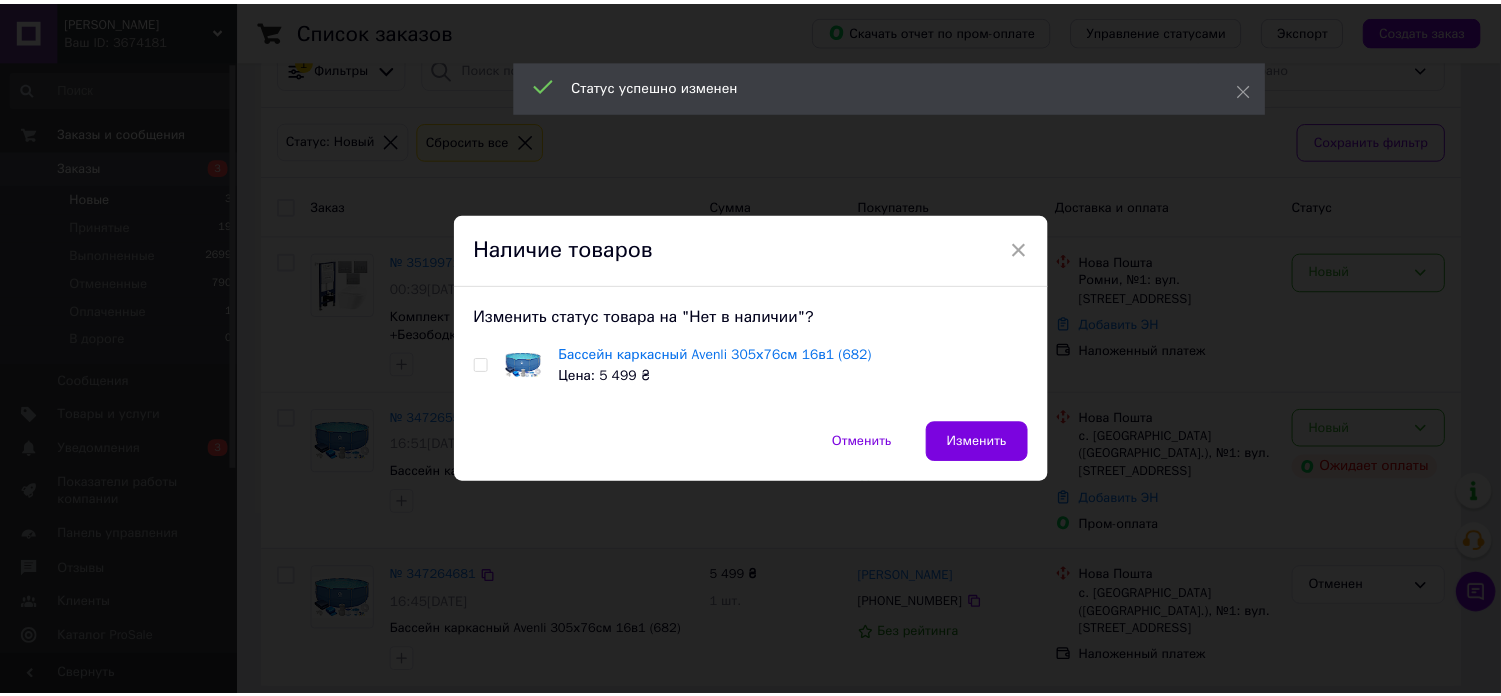 scroll, scrollTop: 48, scrollLeft: 0, axis: vertical 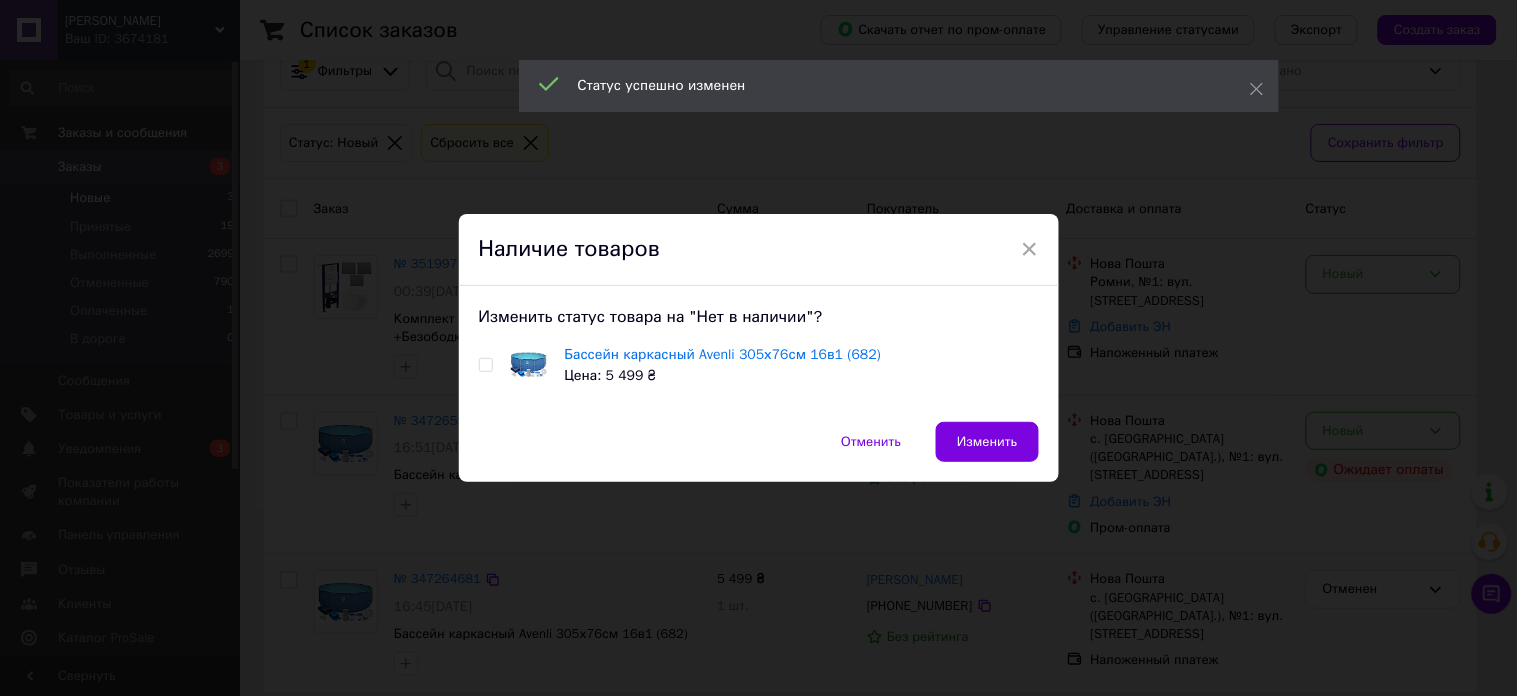 click at bounding box center (485, 365) 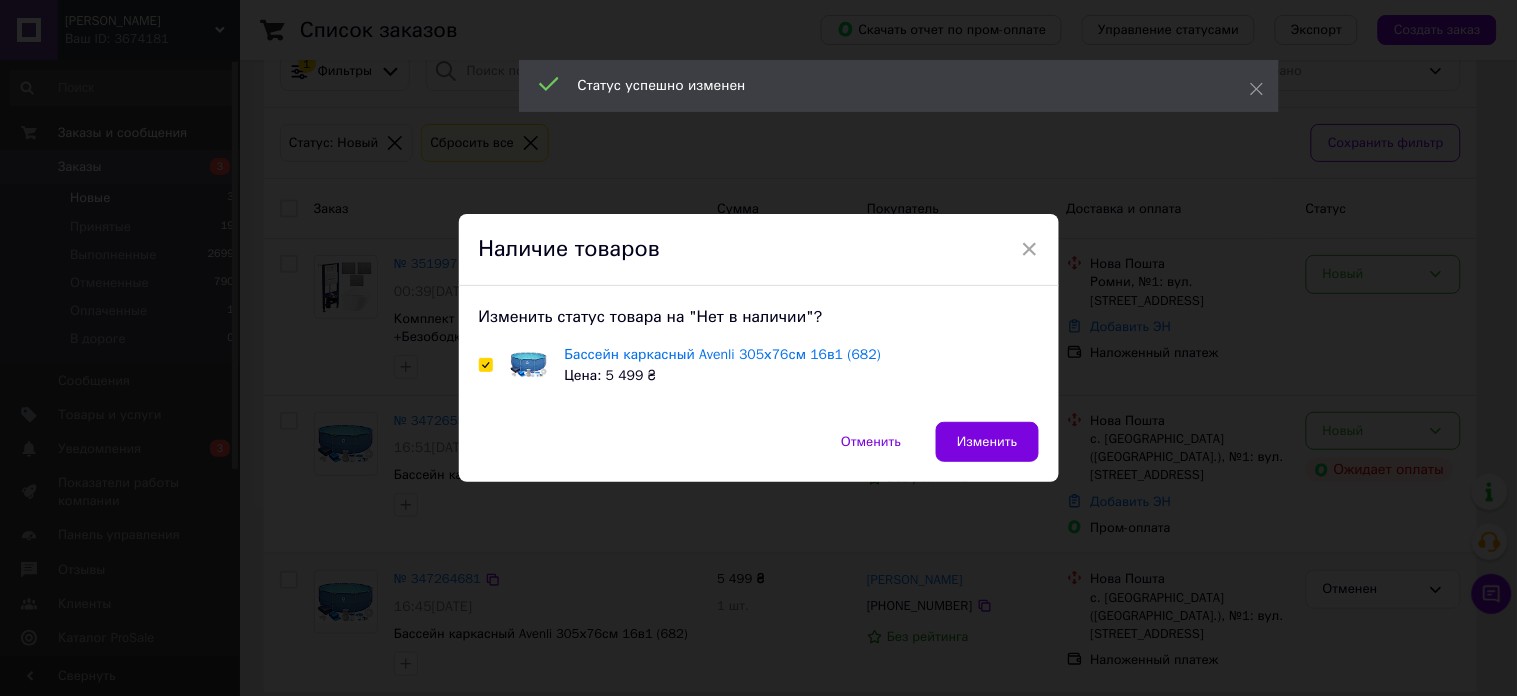 checkbox on "true" 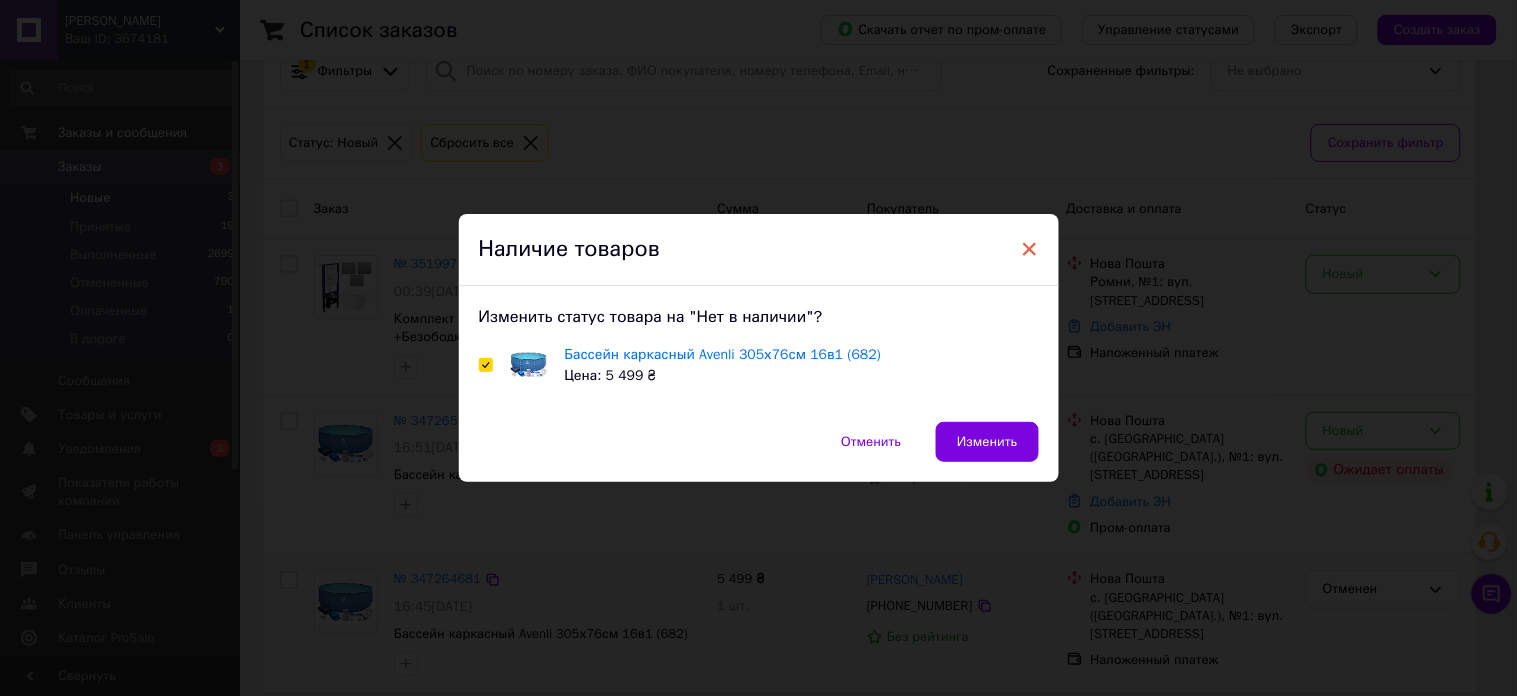 click on "×" at bounding box center (1030, 249) 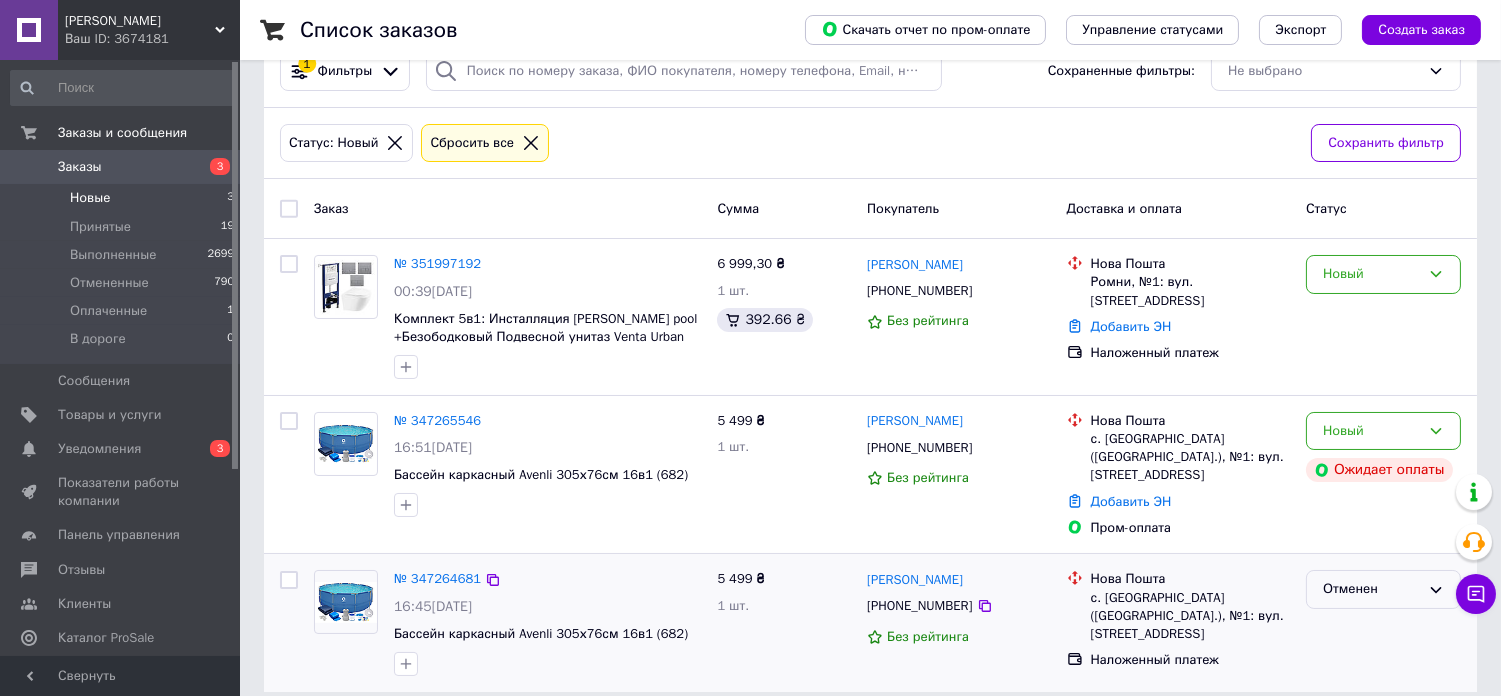 click on "Отменен" at bounding box center [1371, 589] 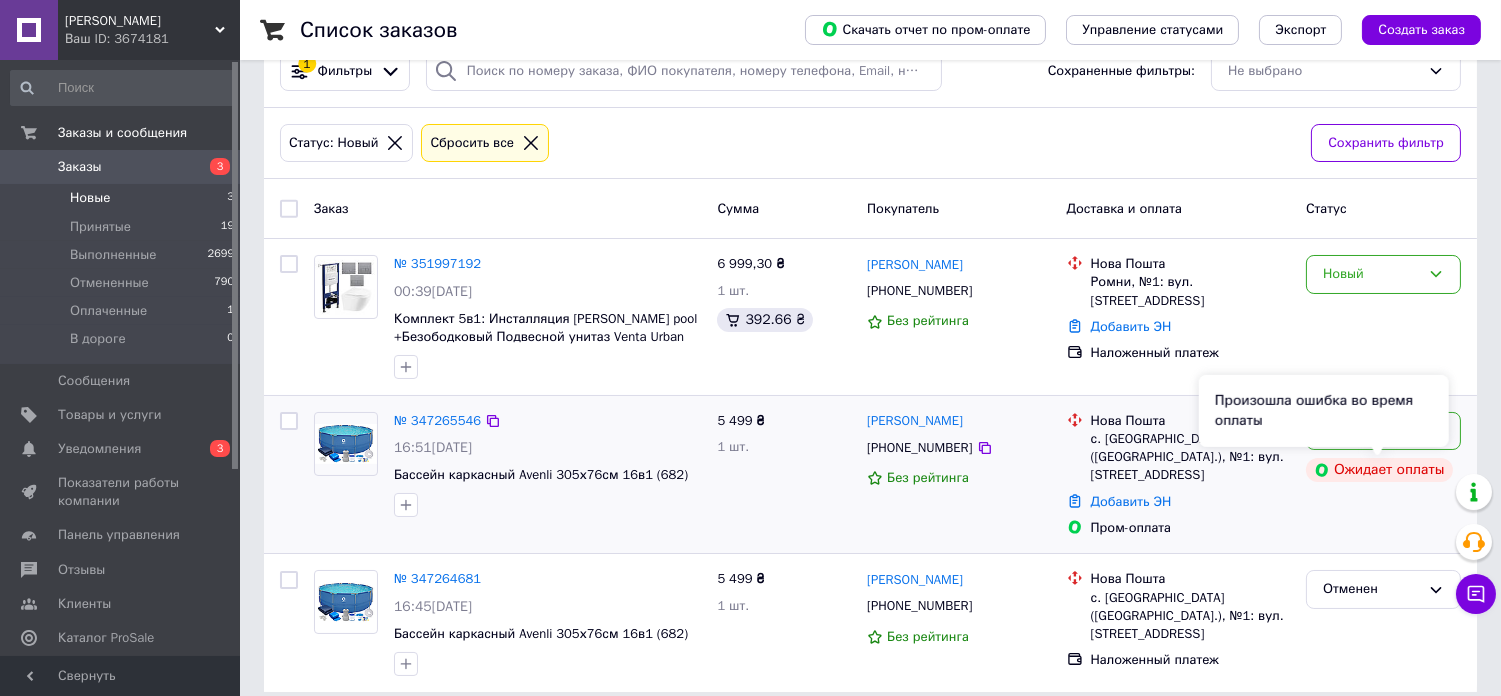 click on "Произошла ошибка во время оплаты" at bounding box center (1324, 411) 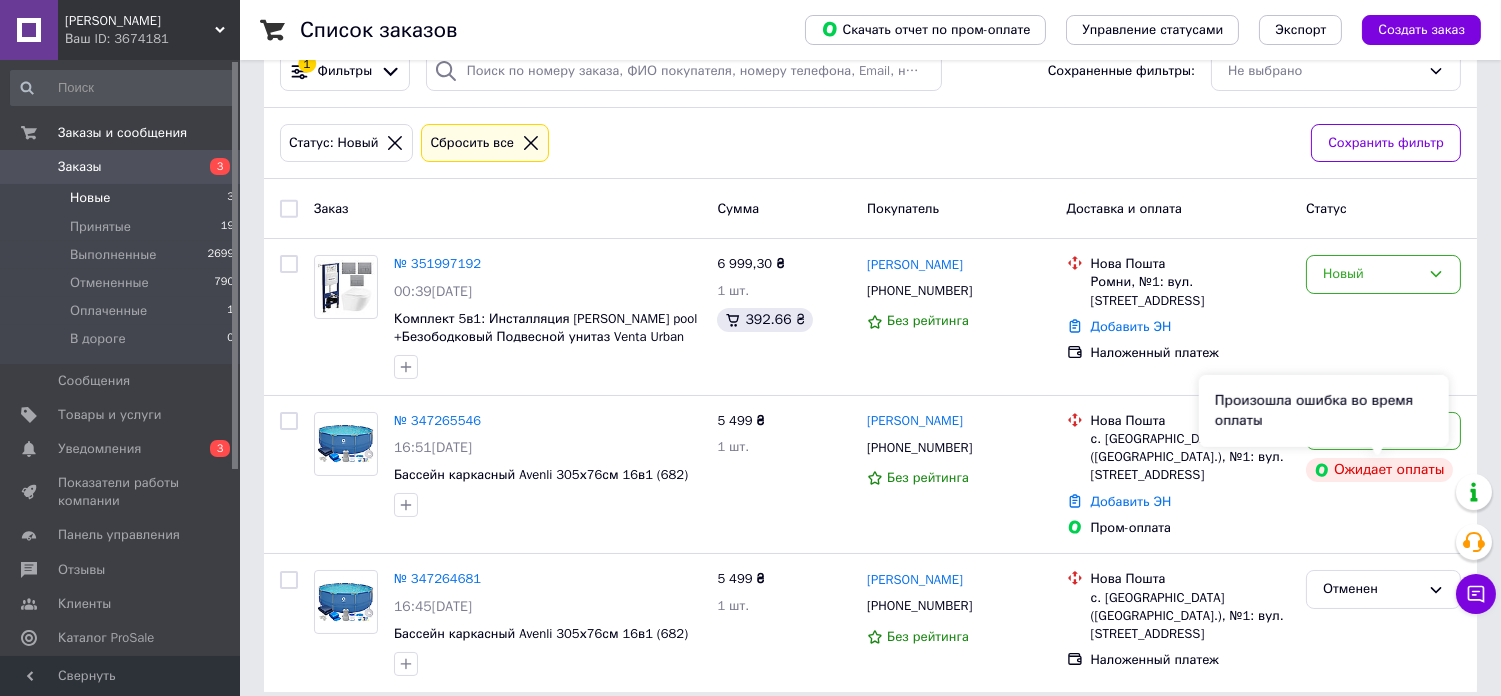 click on "Произошла ошибка во время оплаты" at bounding box center [1324, 411] 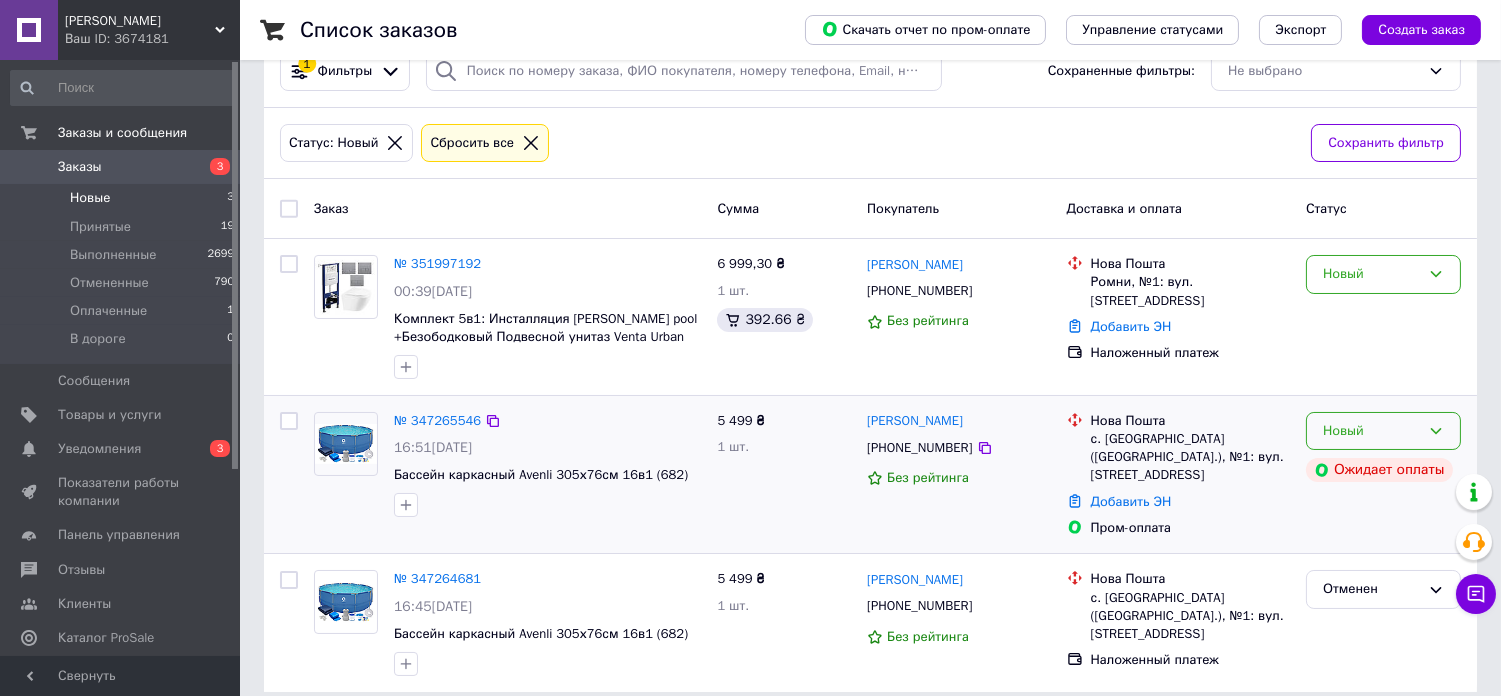 click on "Новый" at bounding box center (1383, 431) 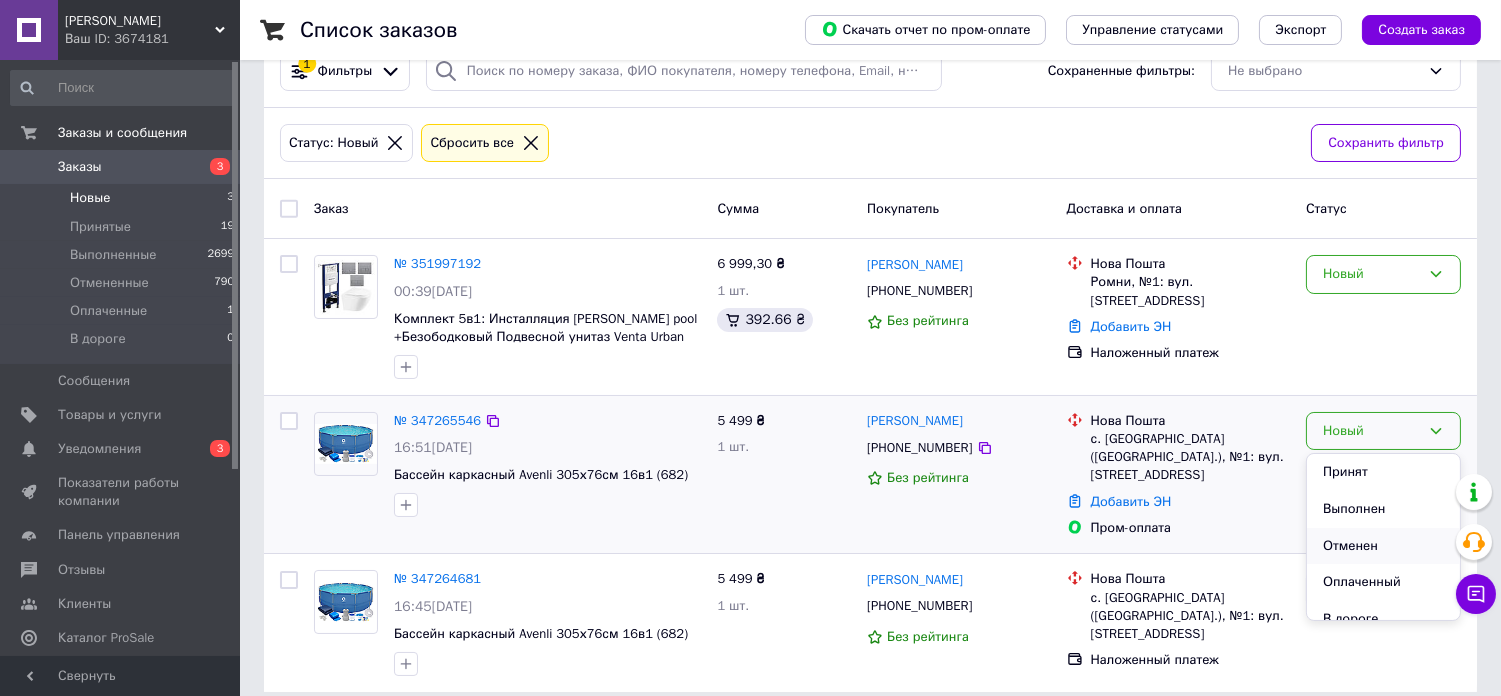 click on "Отменен" at bounding box center (1383, 546) 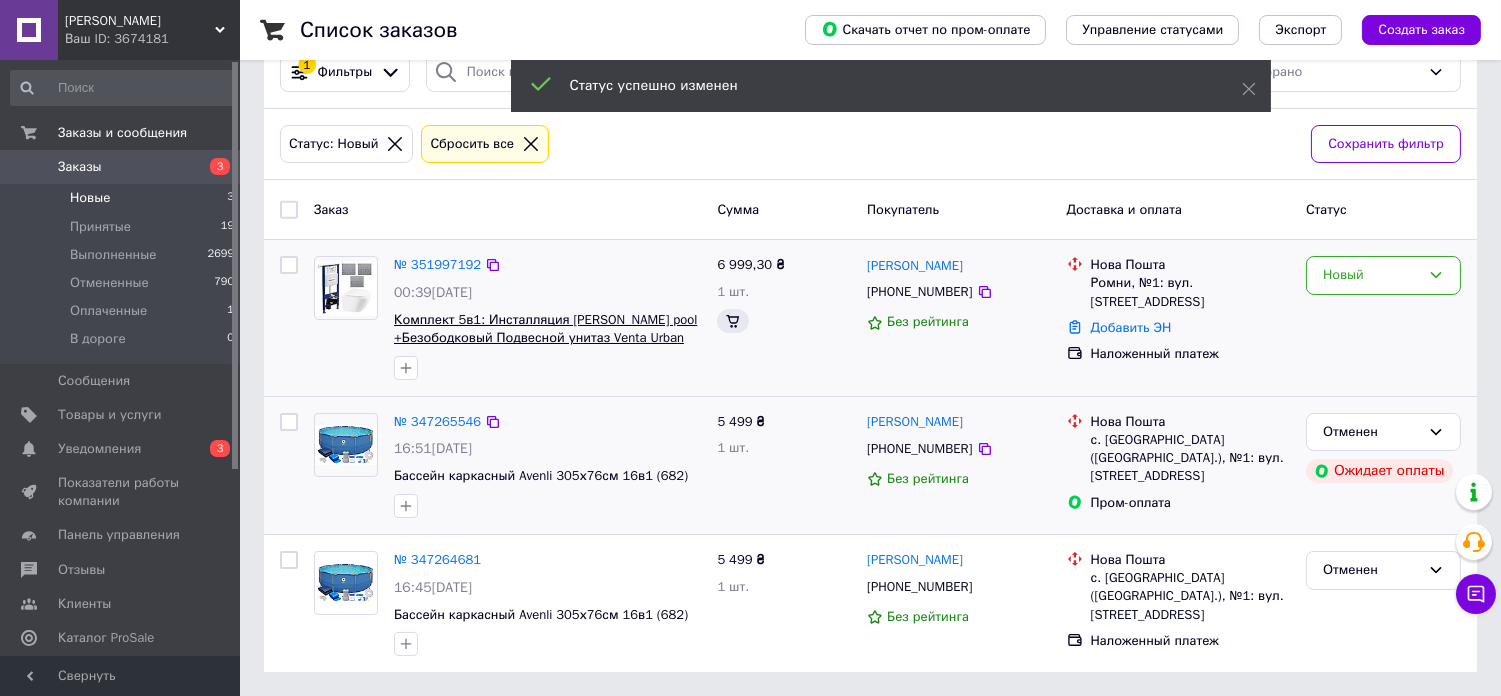 scroll, scrollTop: 46, scrollLeft: 0, axis: vertical 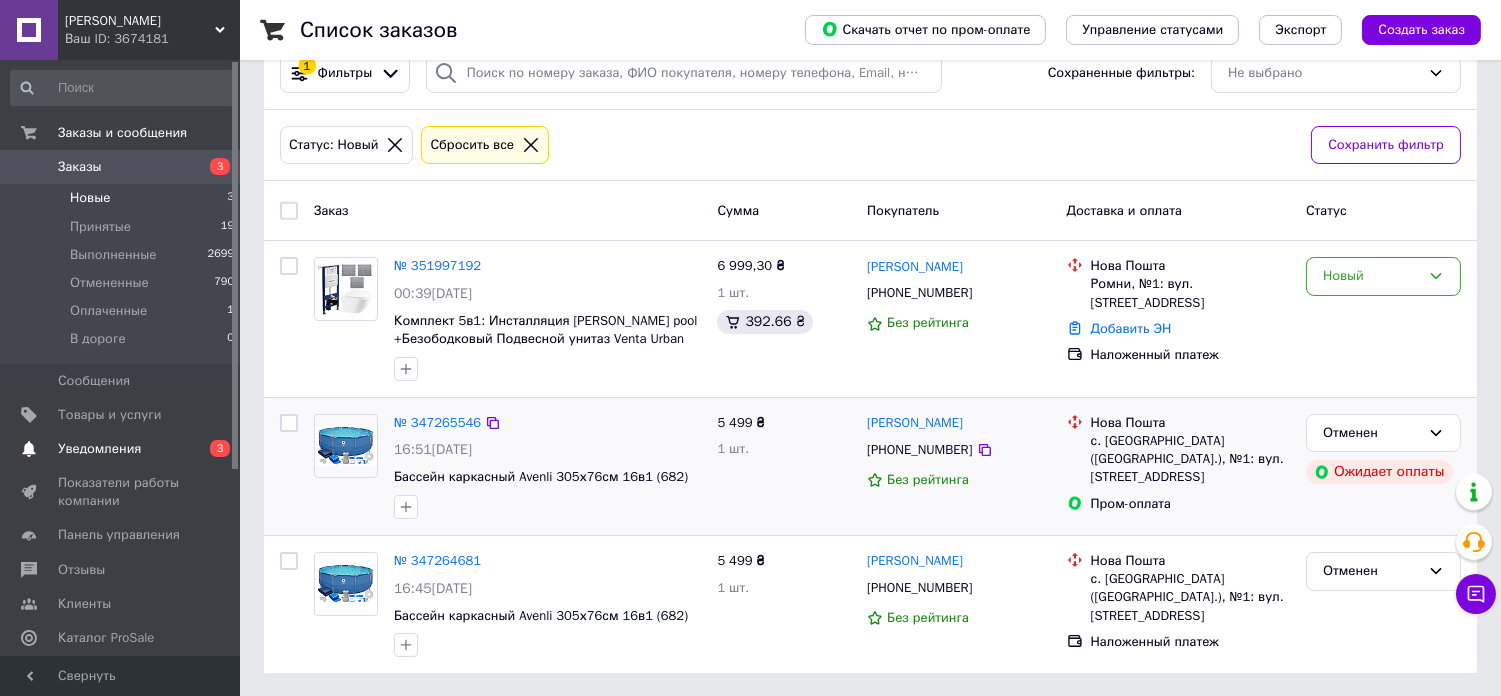 click on "Уведомления" at bounding box center (121, 449) 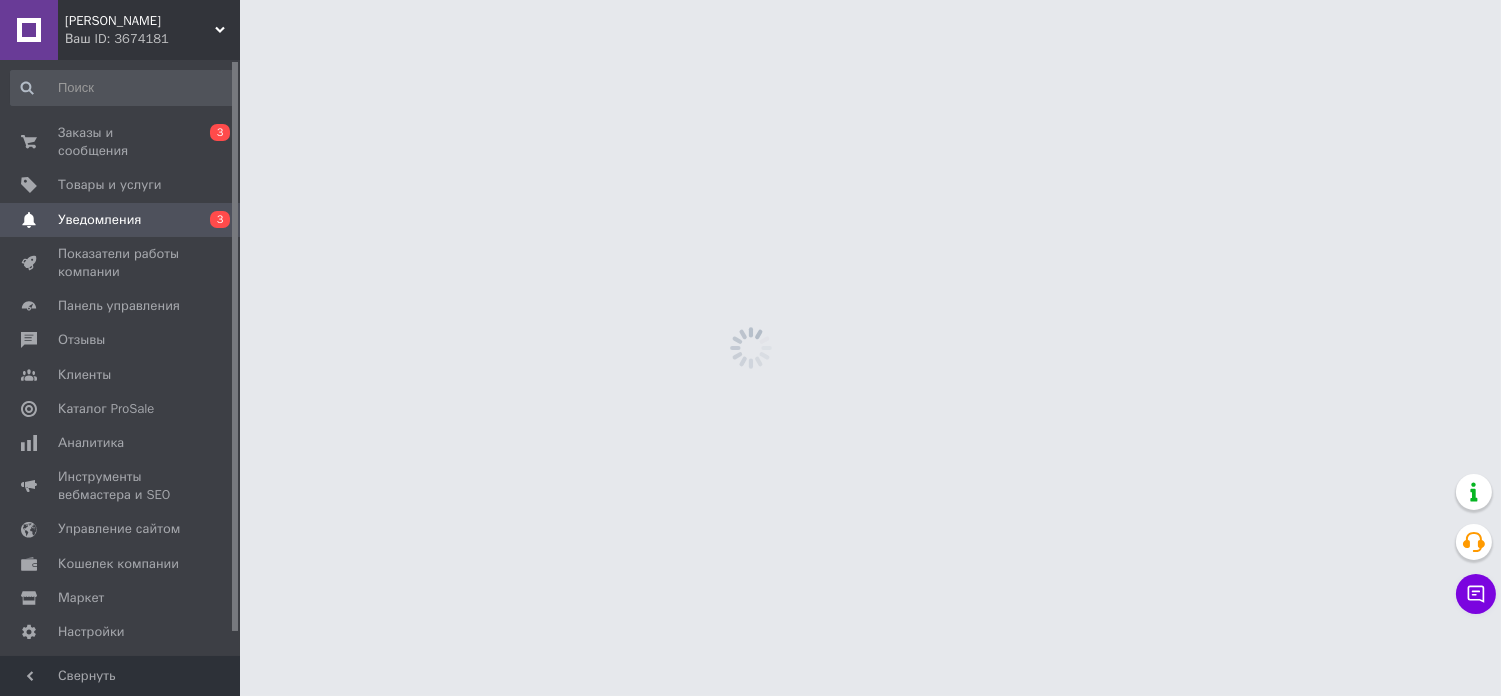 scroll, scrollTop: 0, scrollLeft: 0, axis: both 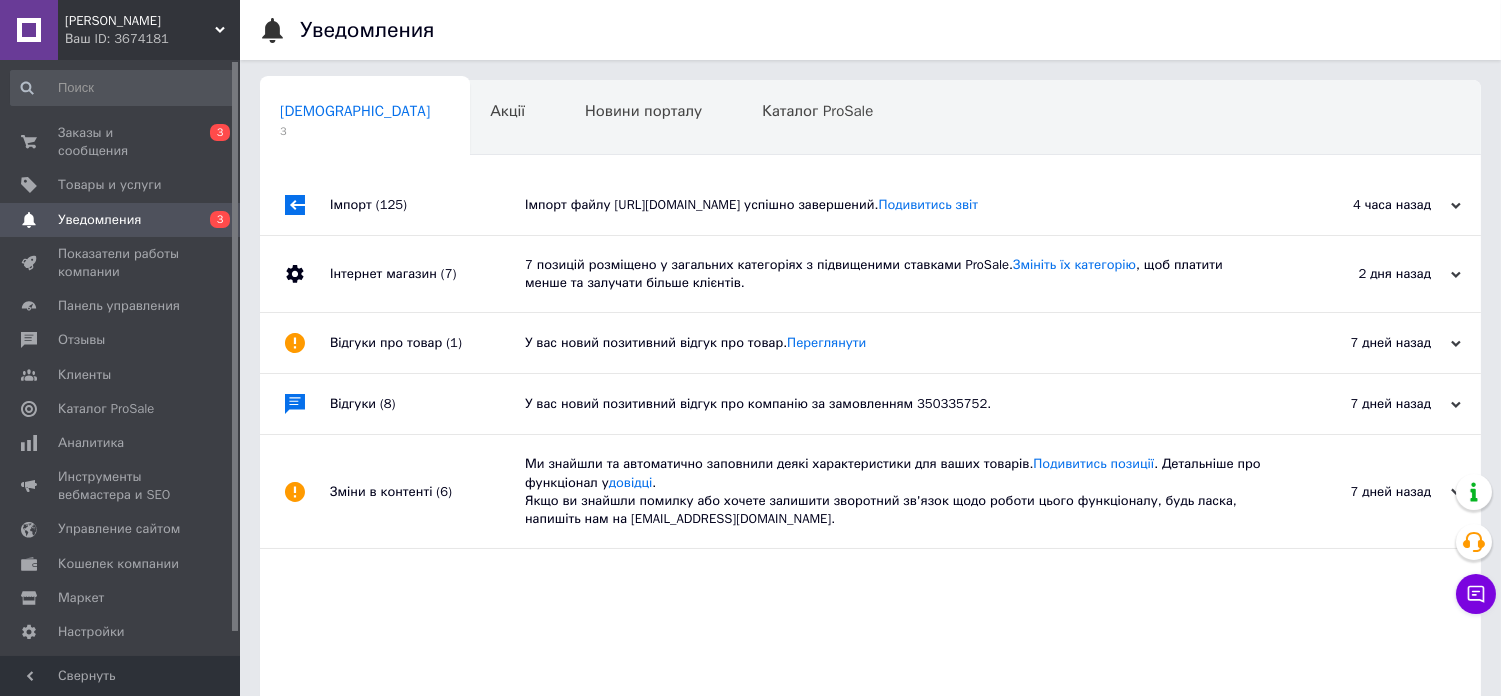 click on "Імпорт файлу [URL][DOMAIN_NAME] успішно завершений.  Подивитись звіт" at bounding box center [893, 205] 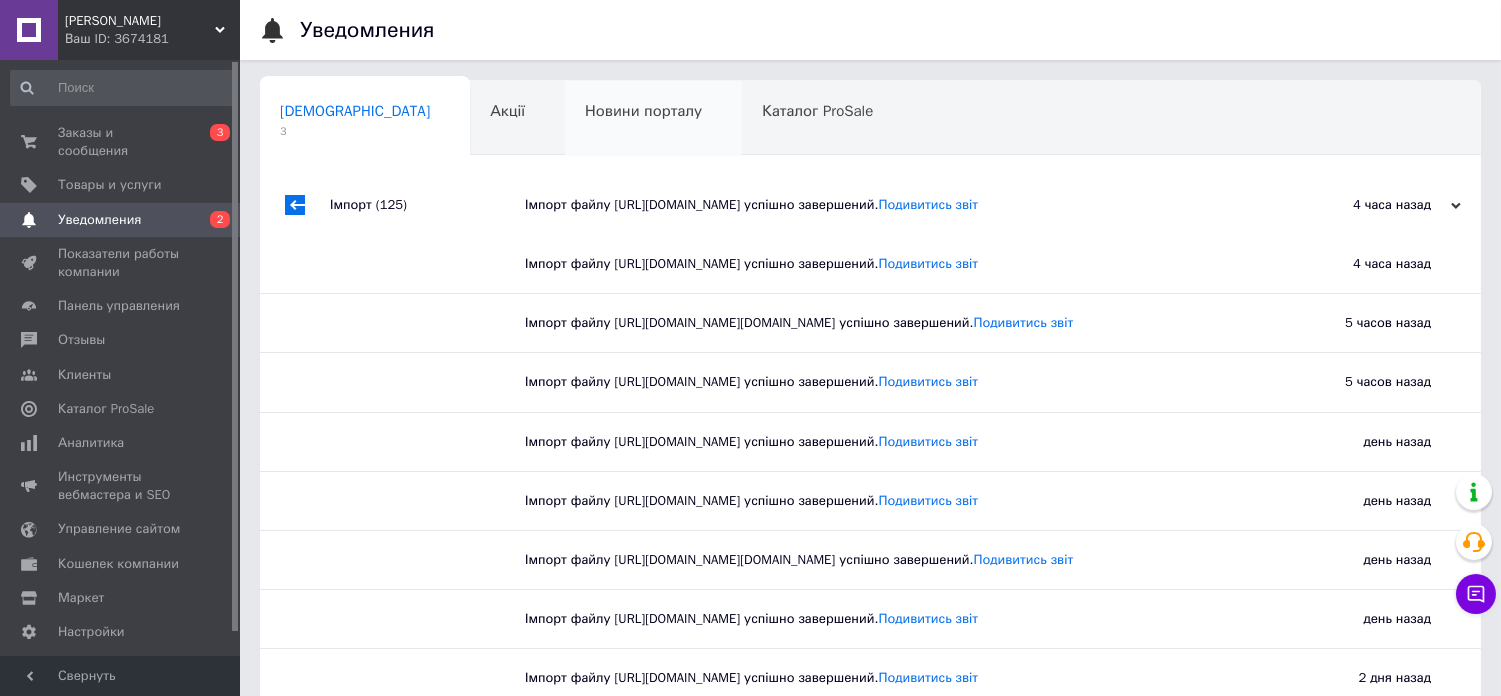 click on "Новини порталу" at bounding box center [643, 111] 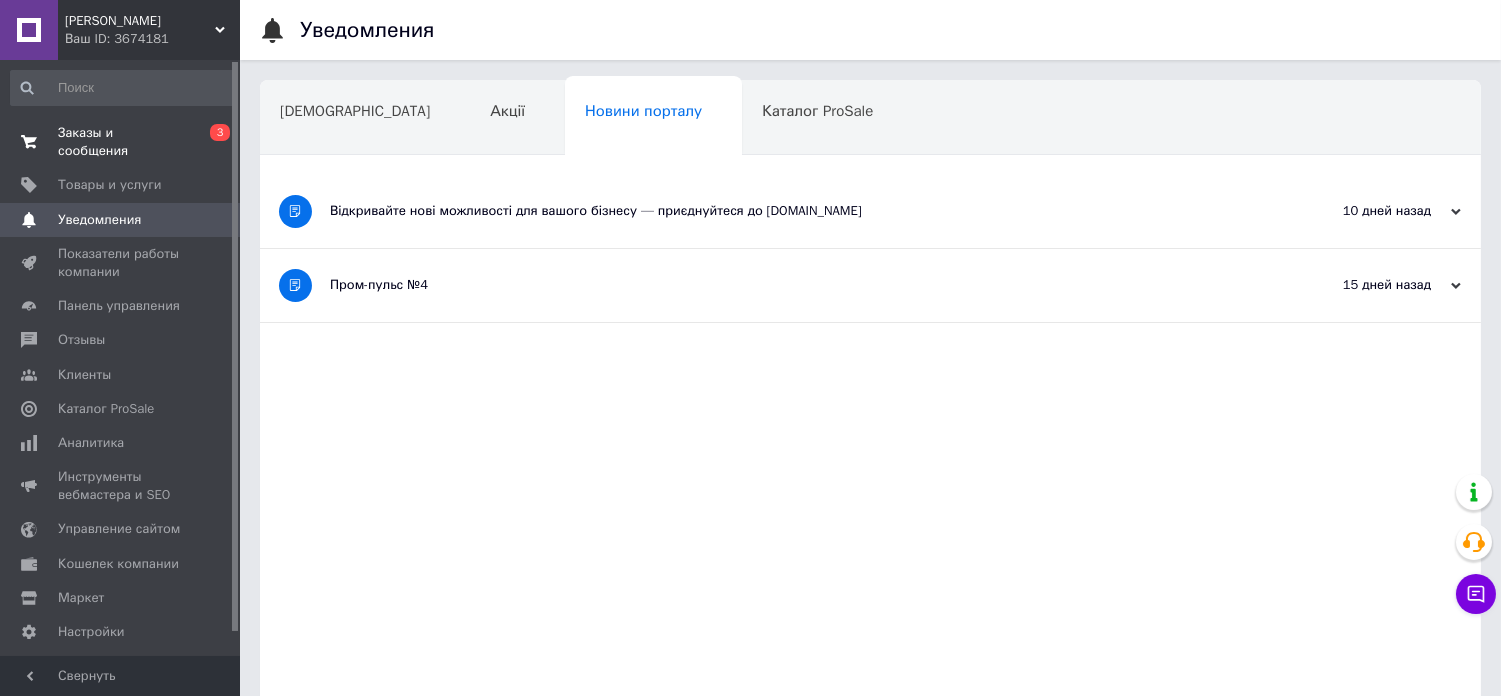 click on "Заказы и сообщения" at bounding box center (121, 142) 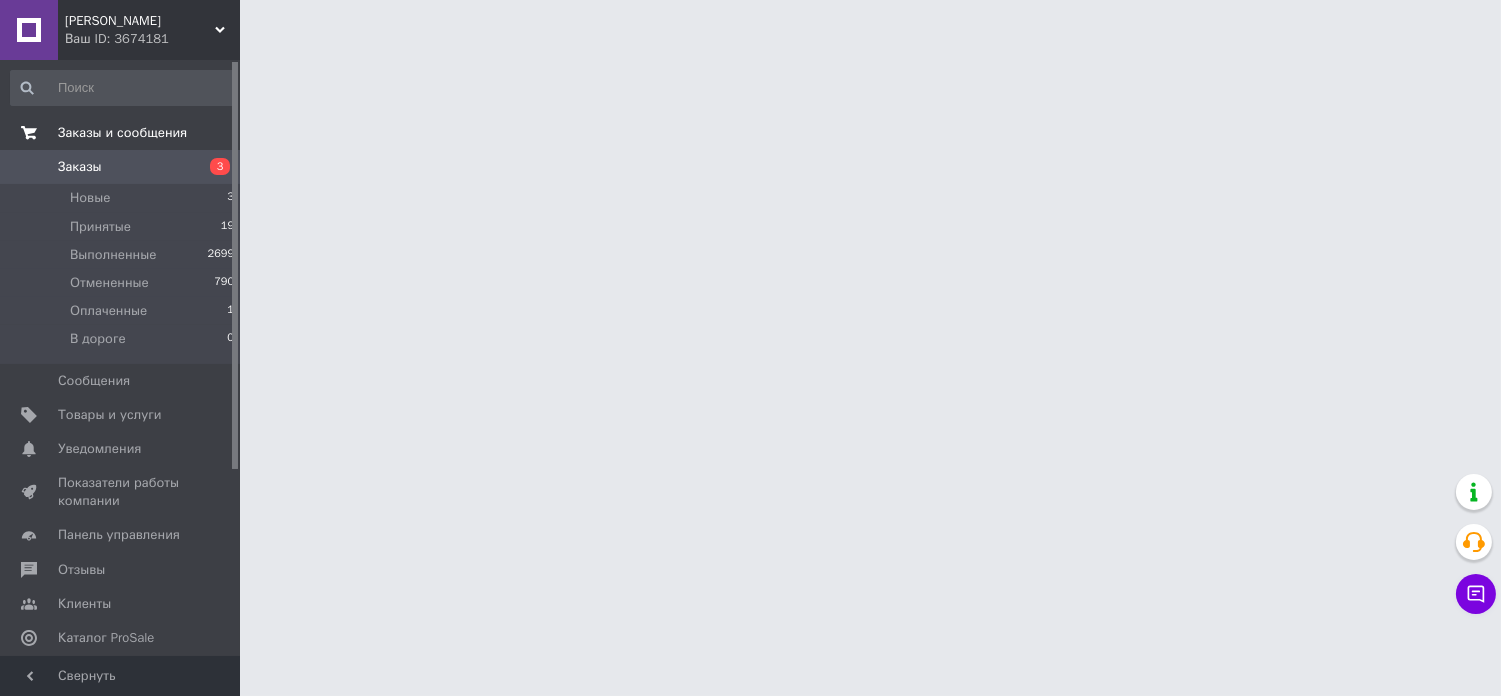 click on "Заказы и сообщения" at bounding box center (122, 133) 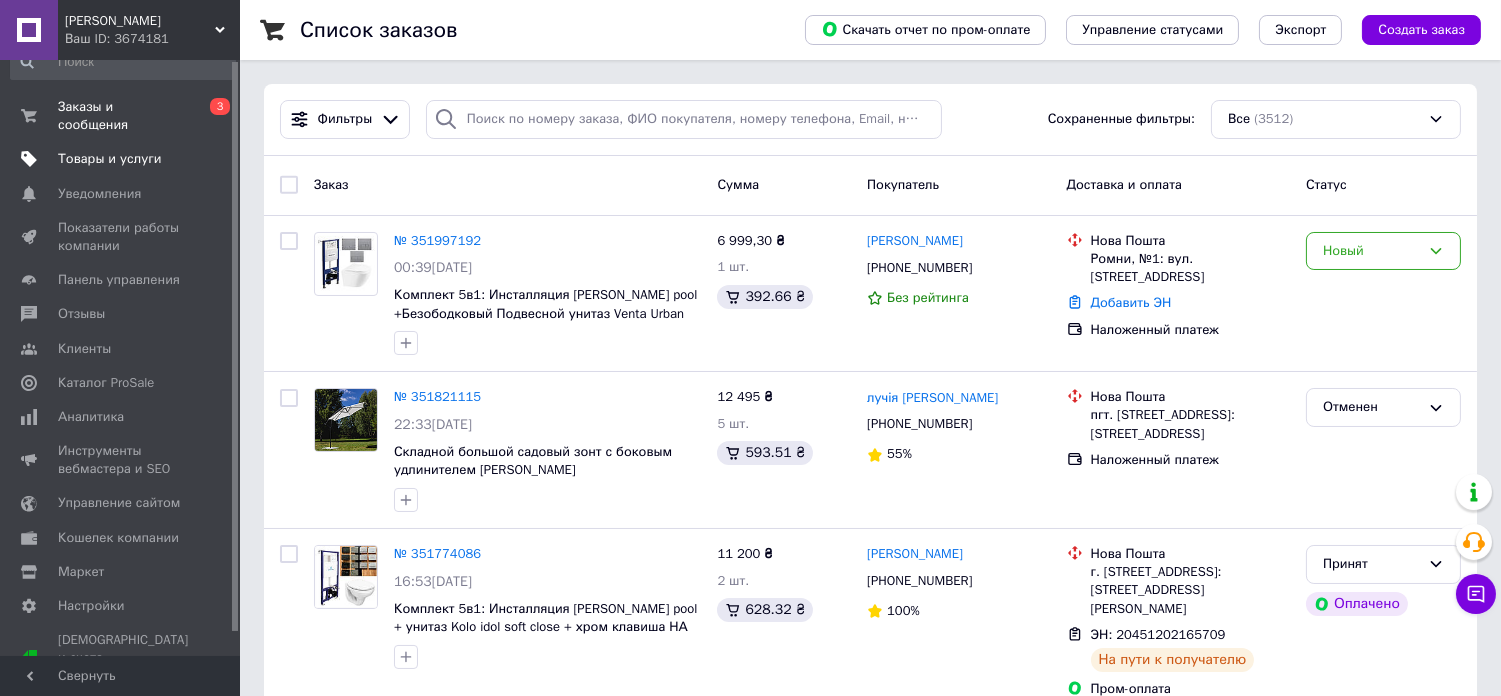 scroll, scrollTop: 0, scrollLeft: 0, axis: both 